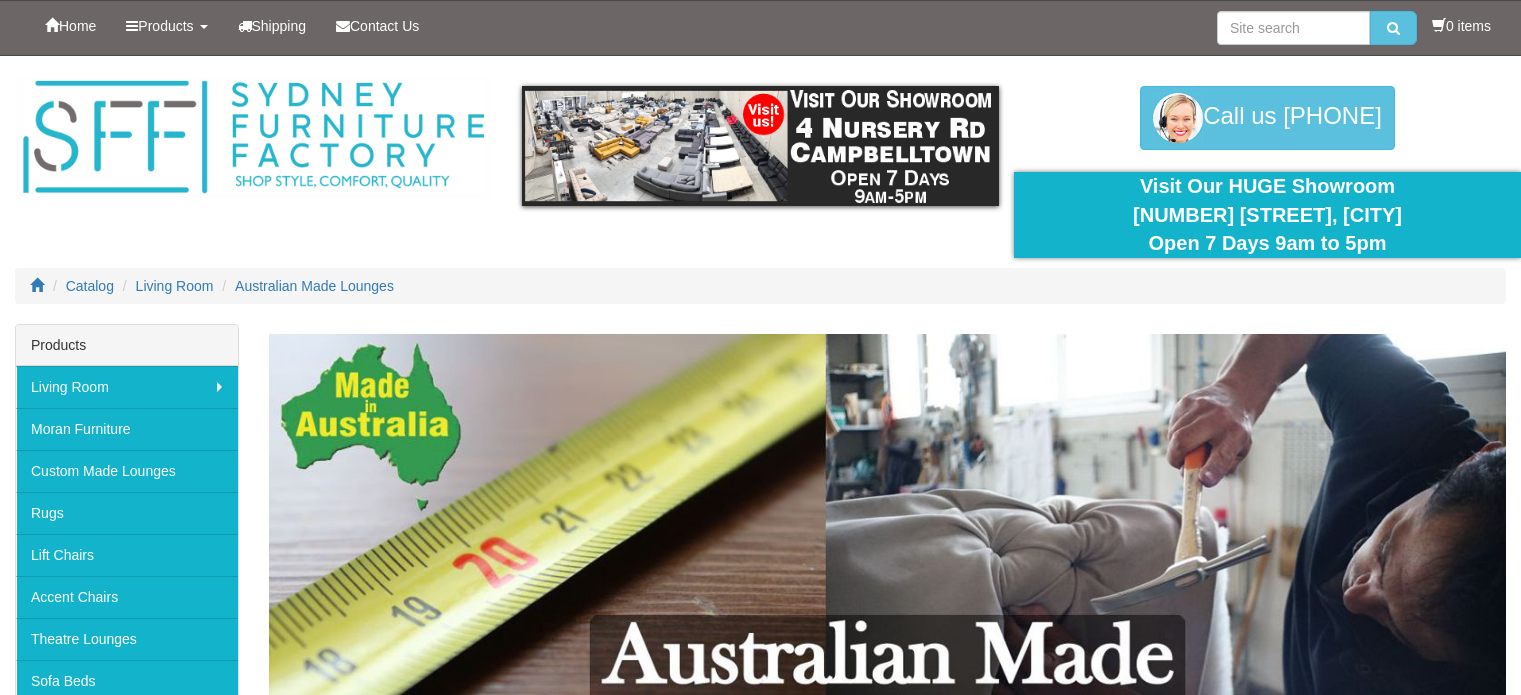 scroll, scrollTop: 0, scrollLeft: 0, axis: both 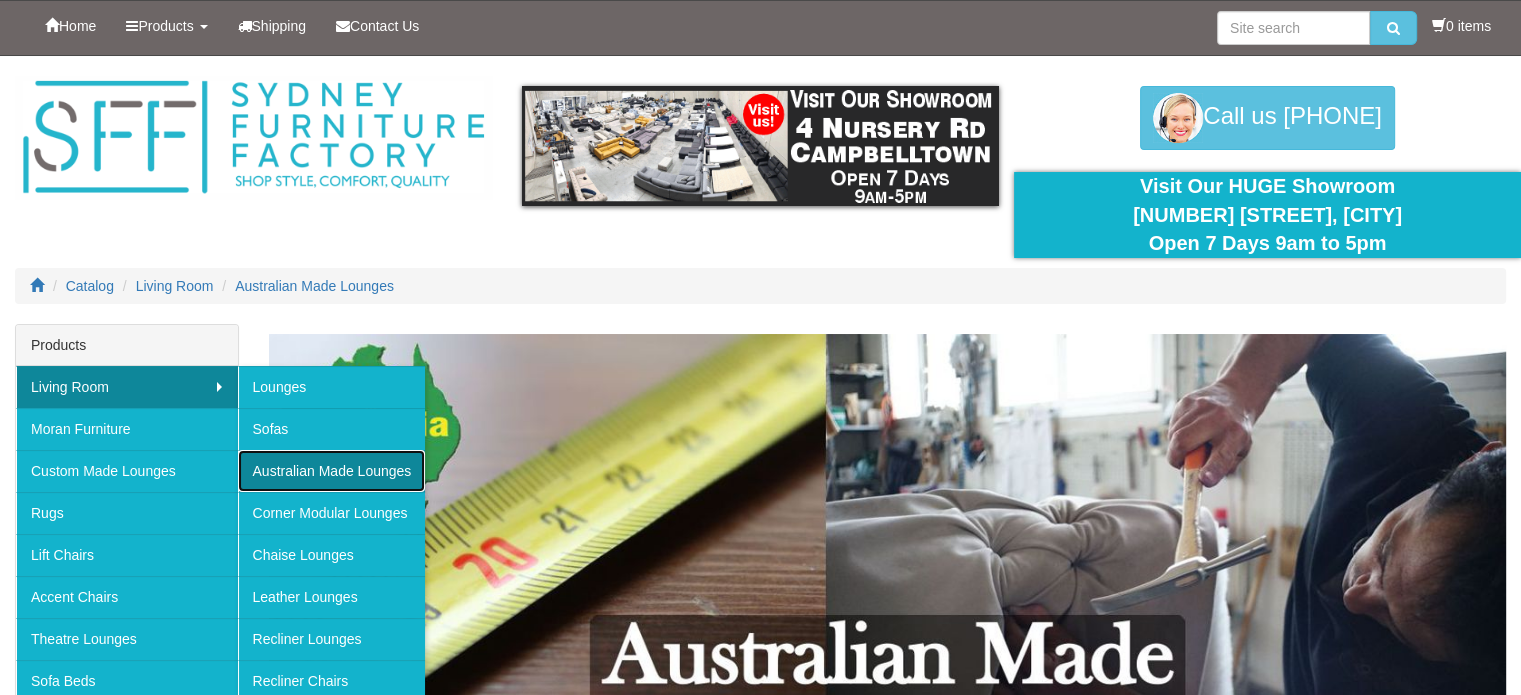 click on "Australian Made Lounges" at bounding box center (332, 471) 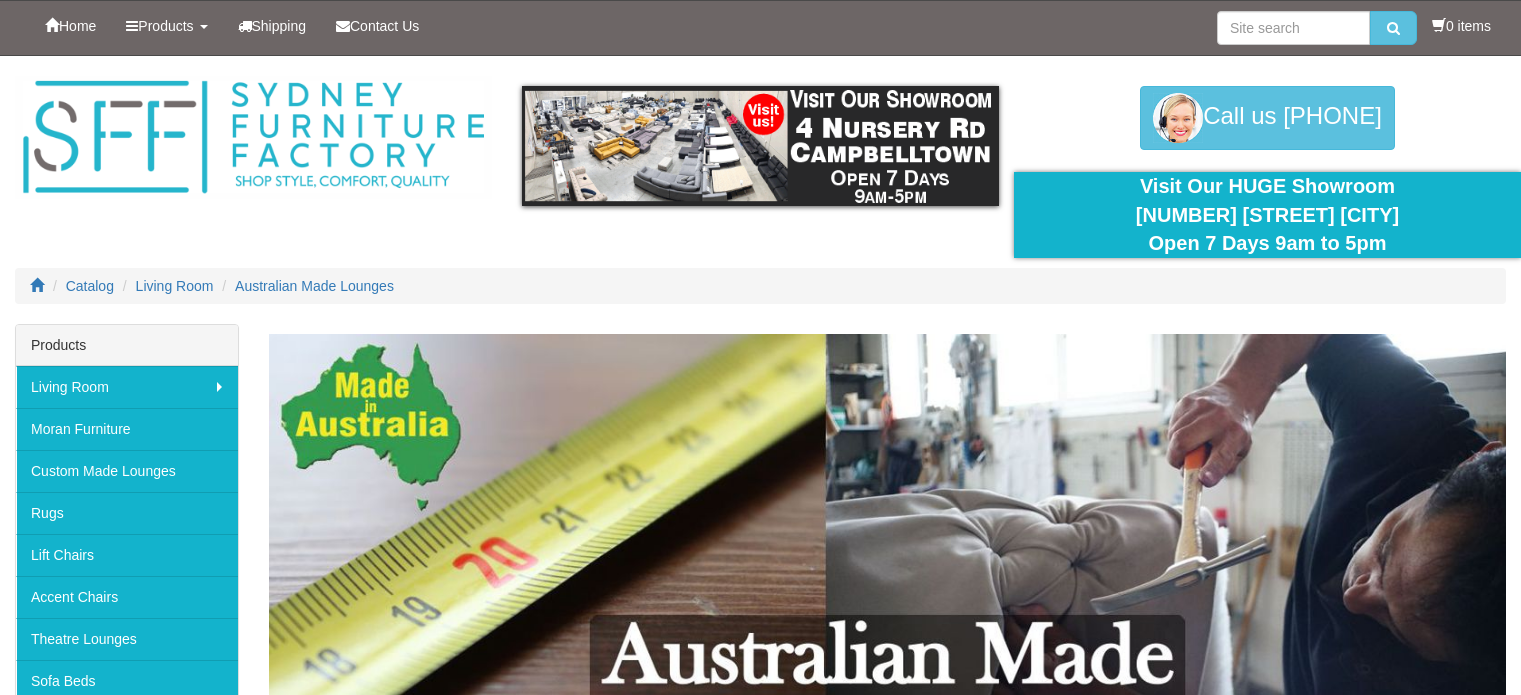 scroll, scrollTop: 0, scrollLeft: 0, axis: both 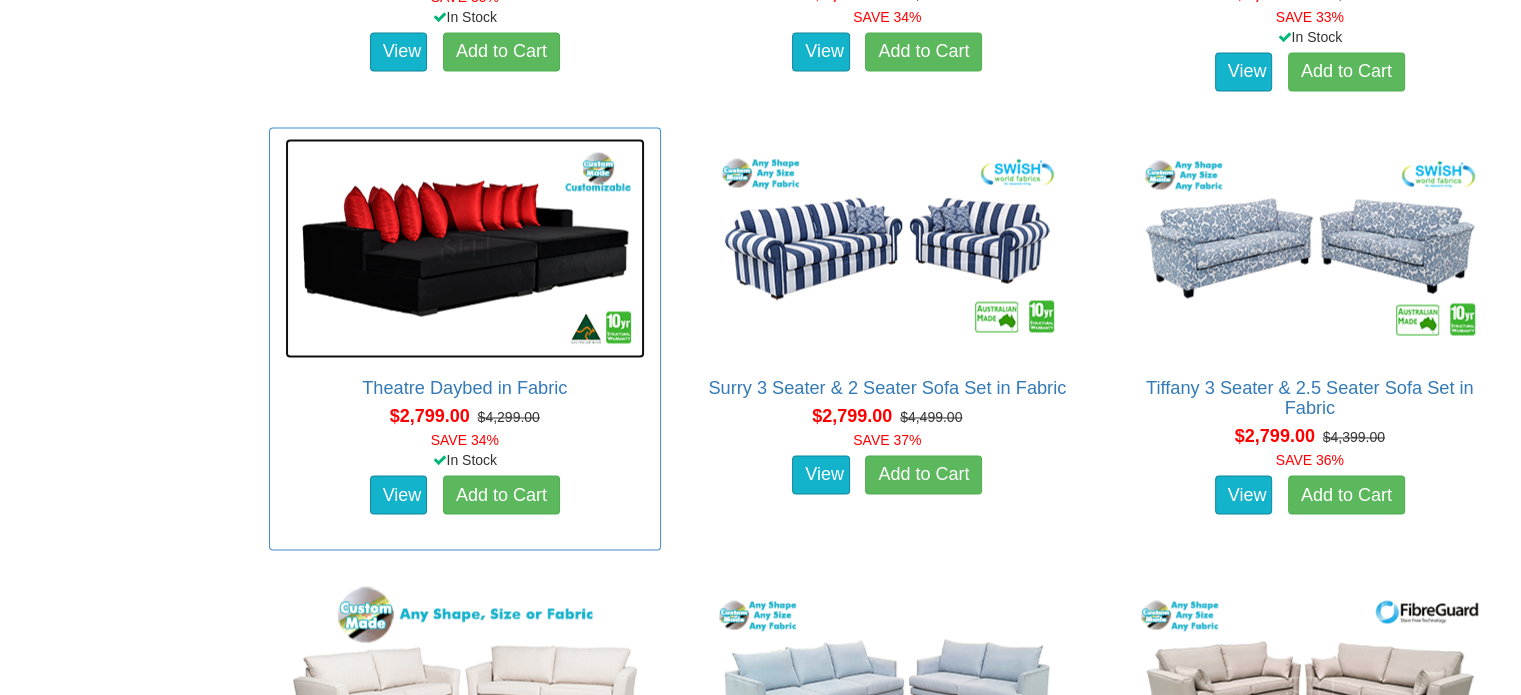 click at bounding box center [465, 248] 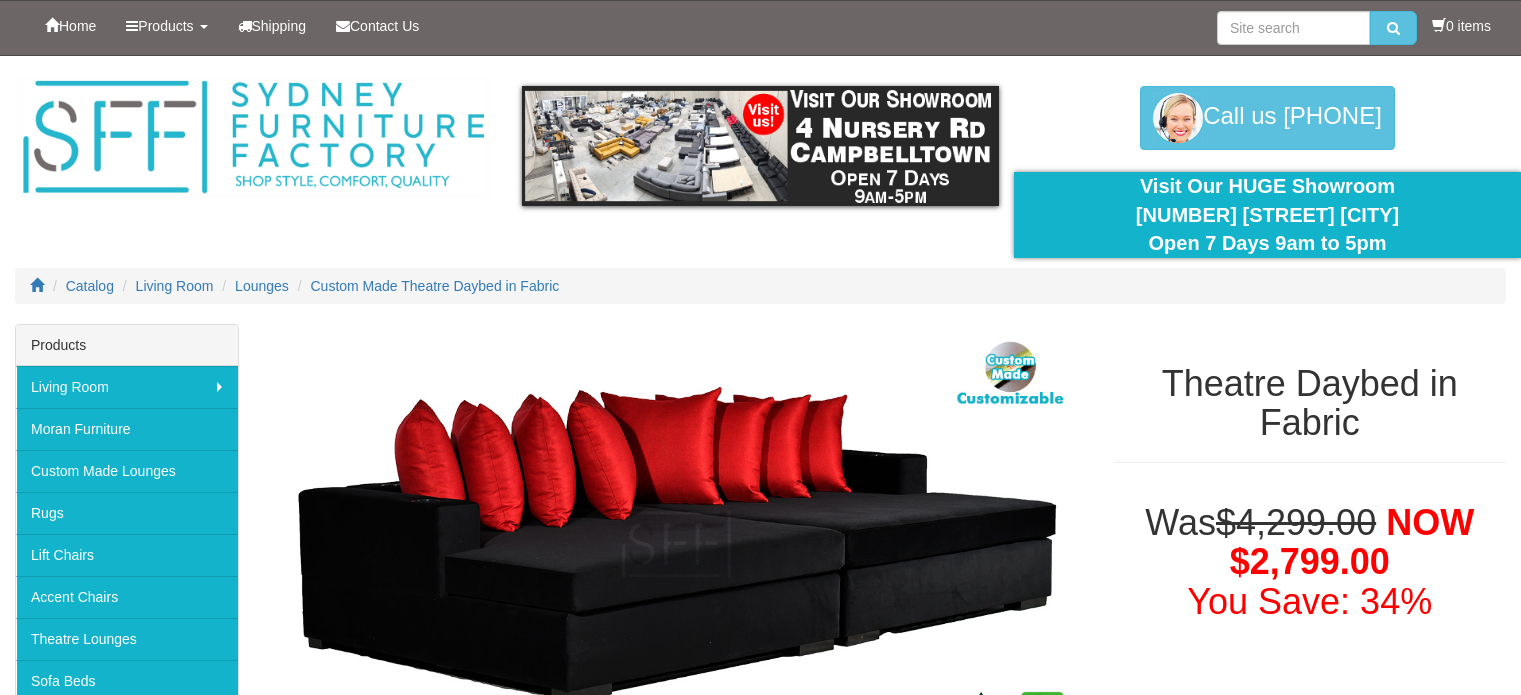 scroll, scrollTop: 0, scrollLeft: 0, axis: both 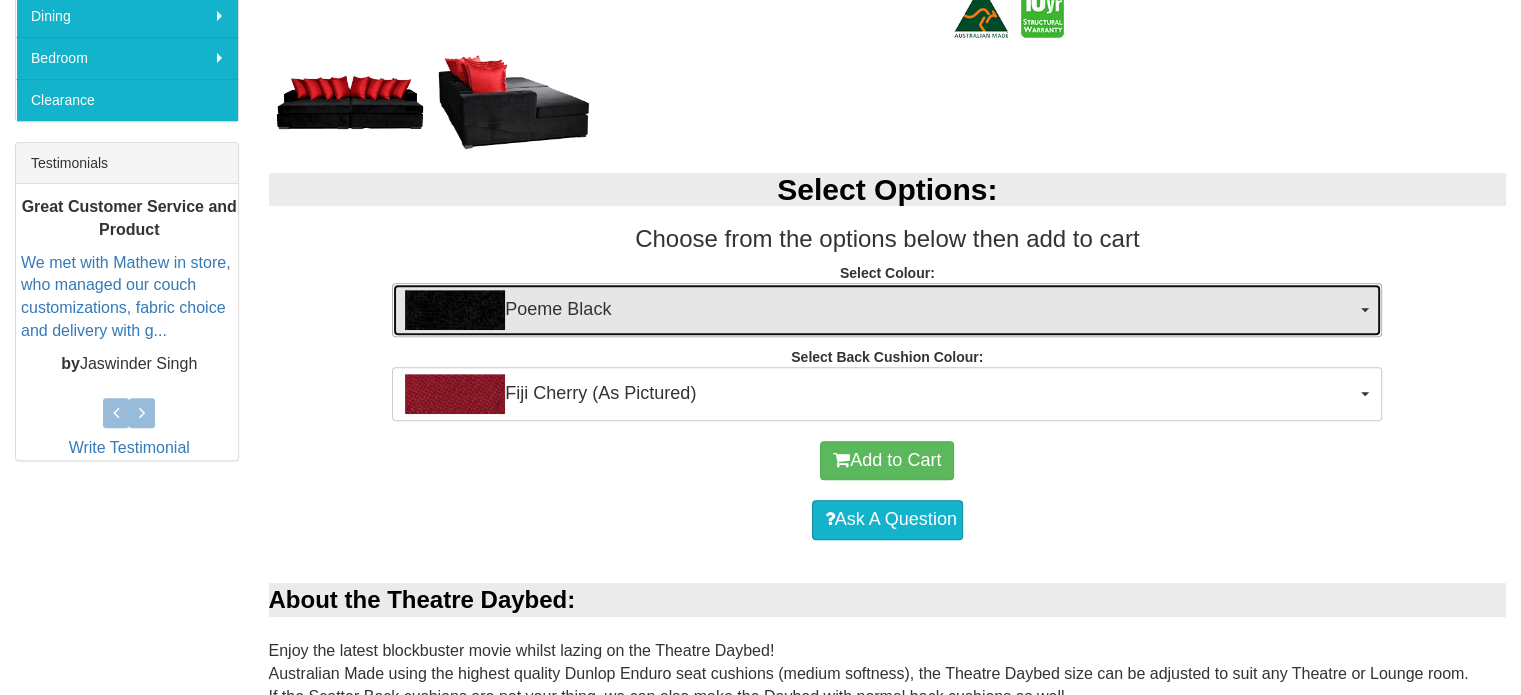 click on "Poeme Black" at bounding box center (880, 310) 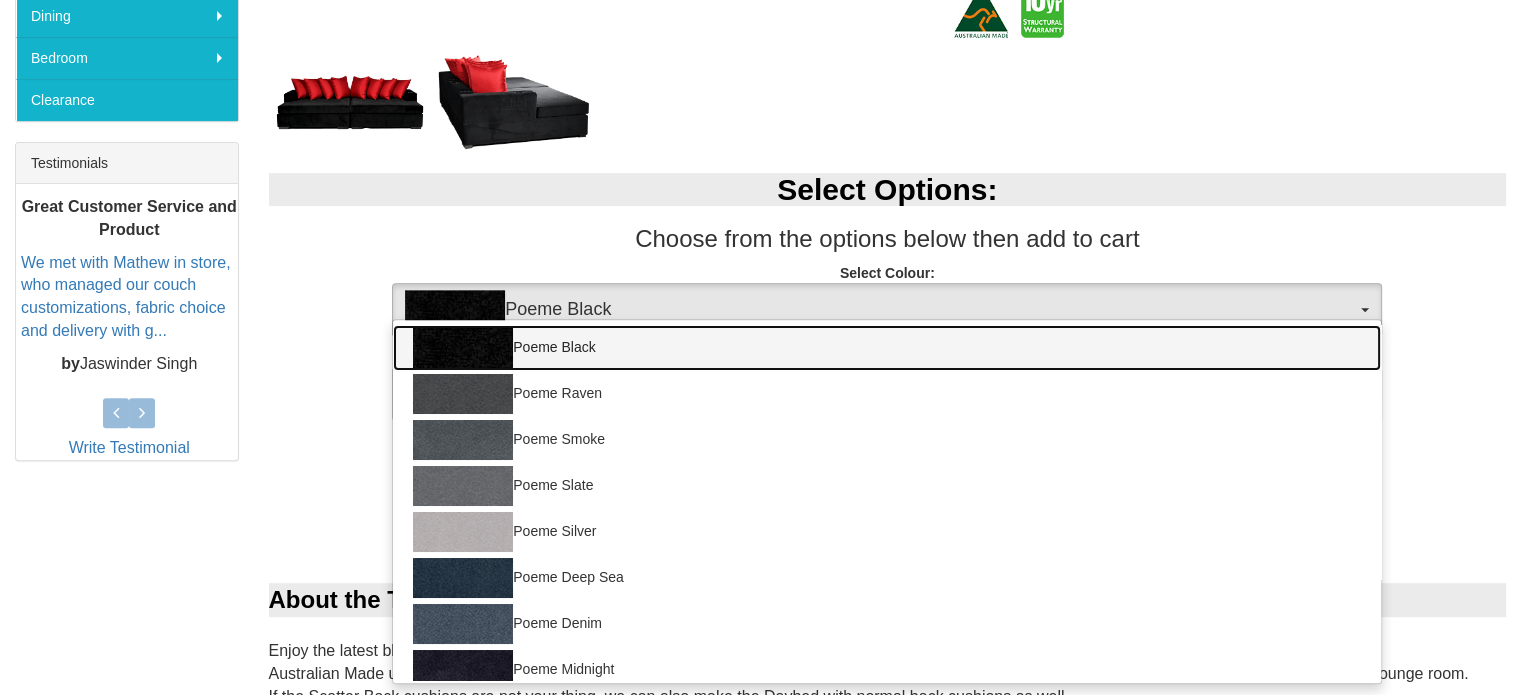 click on "Poeme Black" at bounding box center [887, 348] 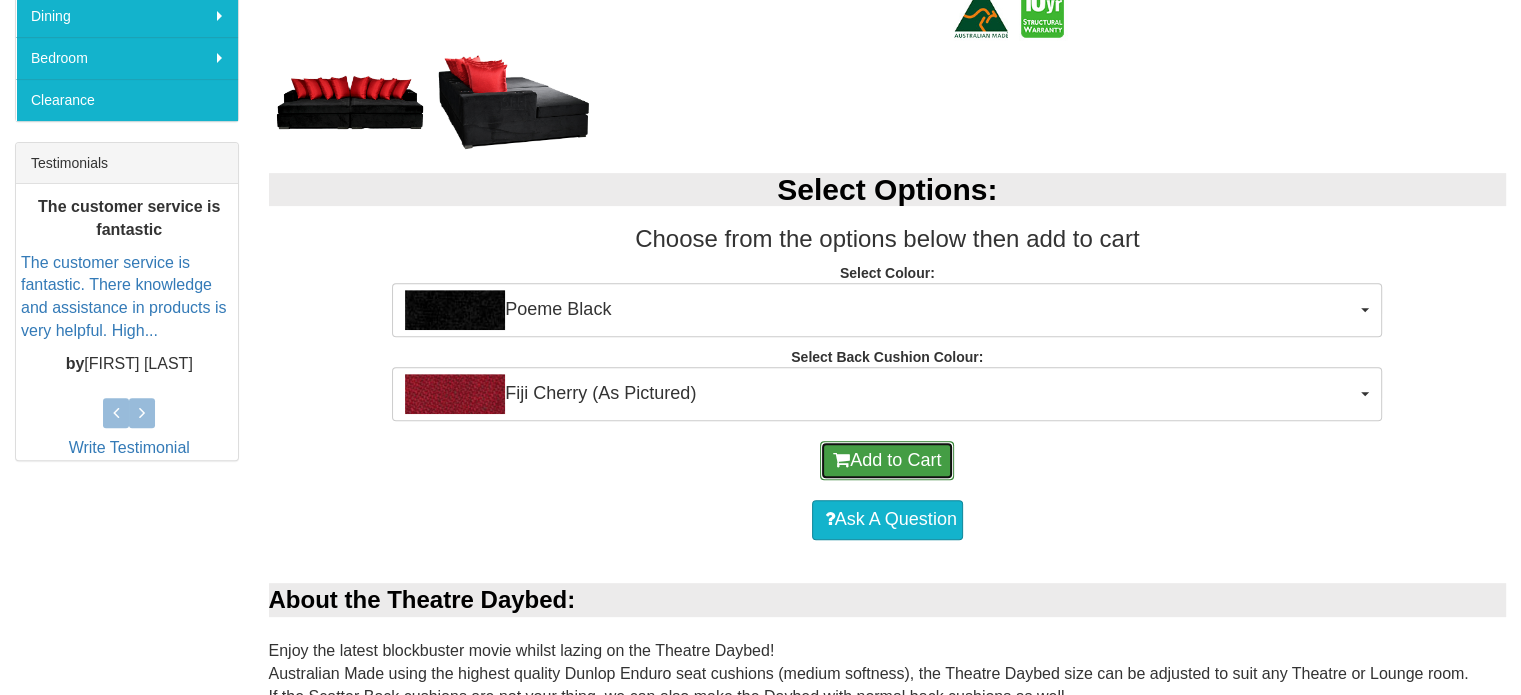 click on "Add to Cart" at bounding box center [887, 461] 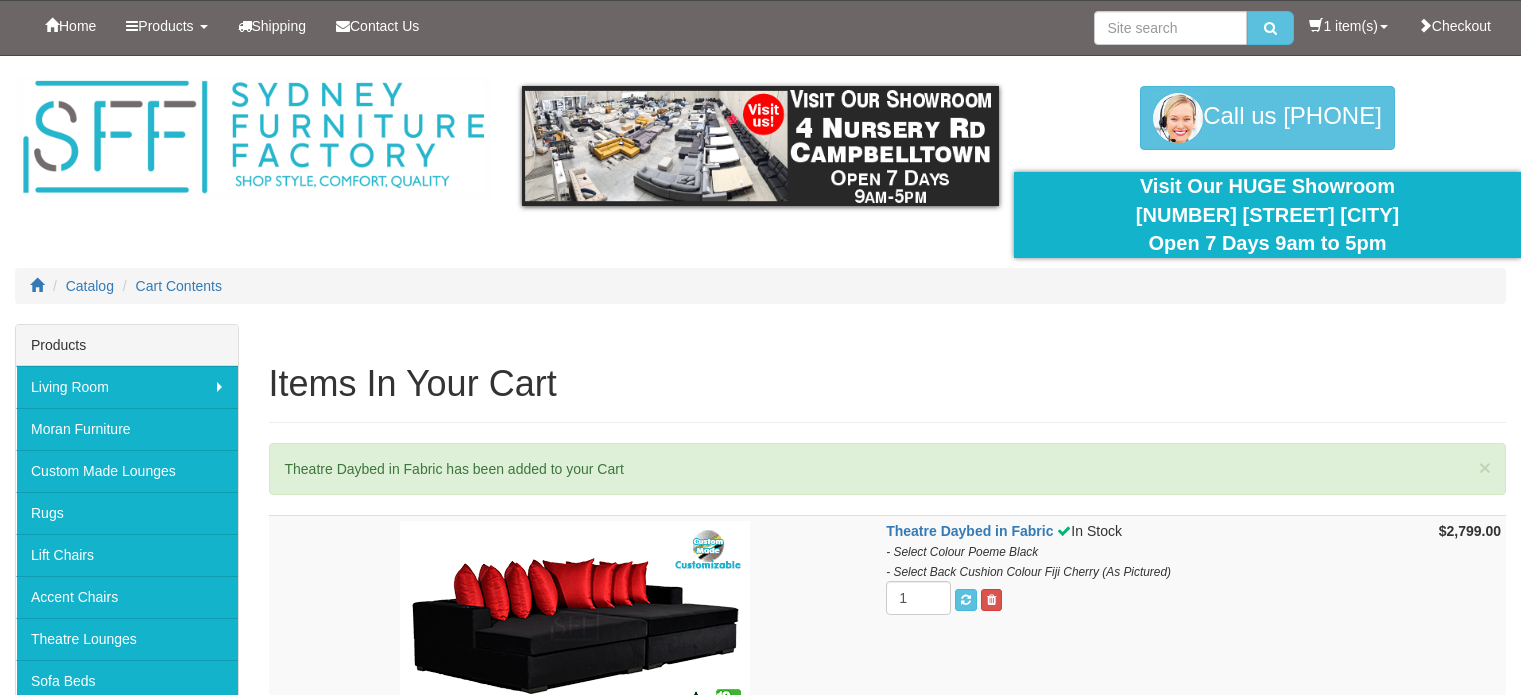 scroll, scrollTop: 0, scrollLeft: 0, axis: both 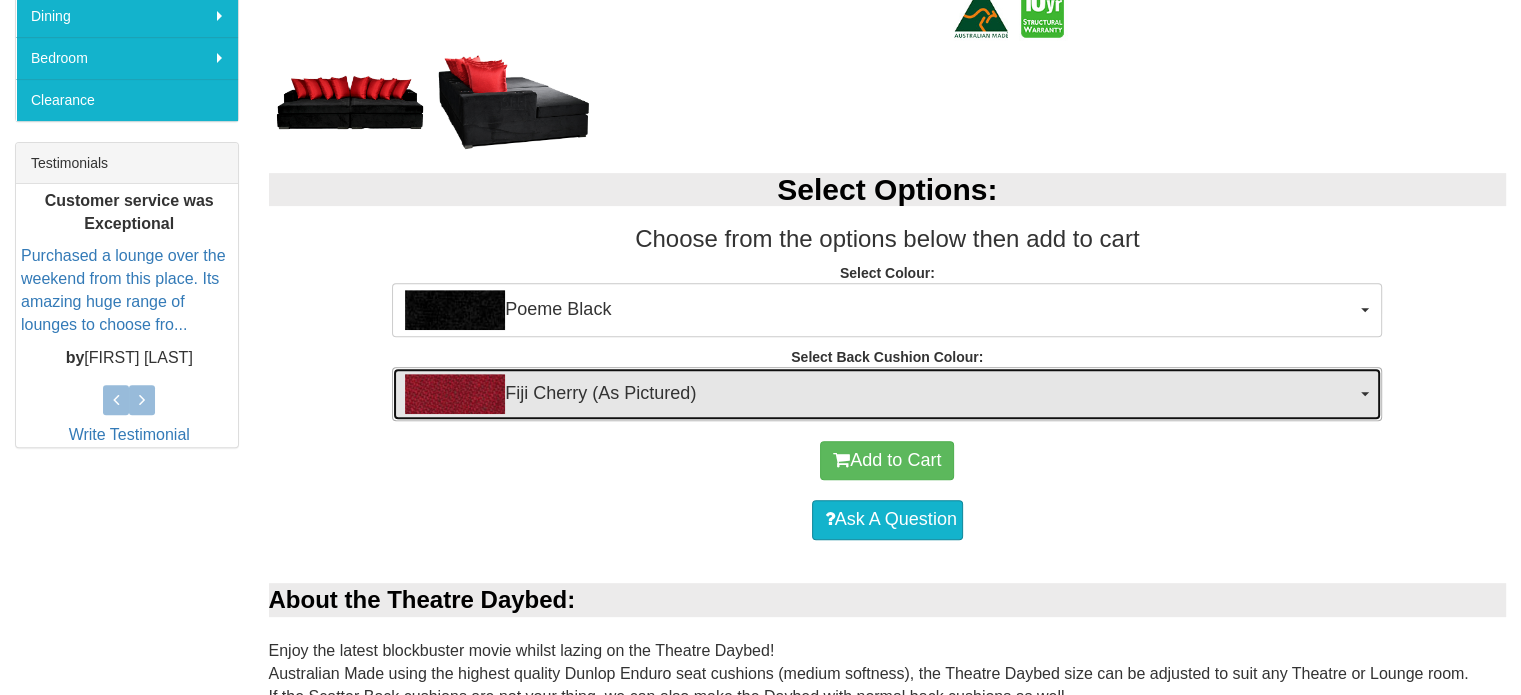 click on "Fiji Cherry (As Pictured)" at bounding box center (880, 394) 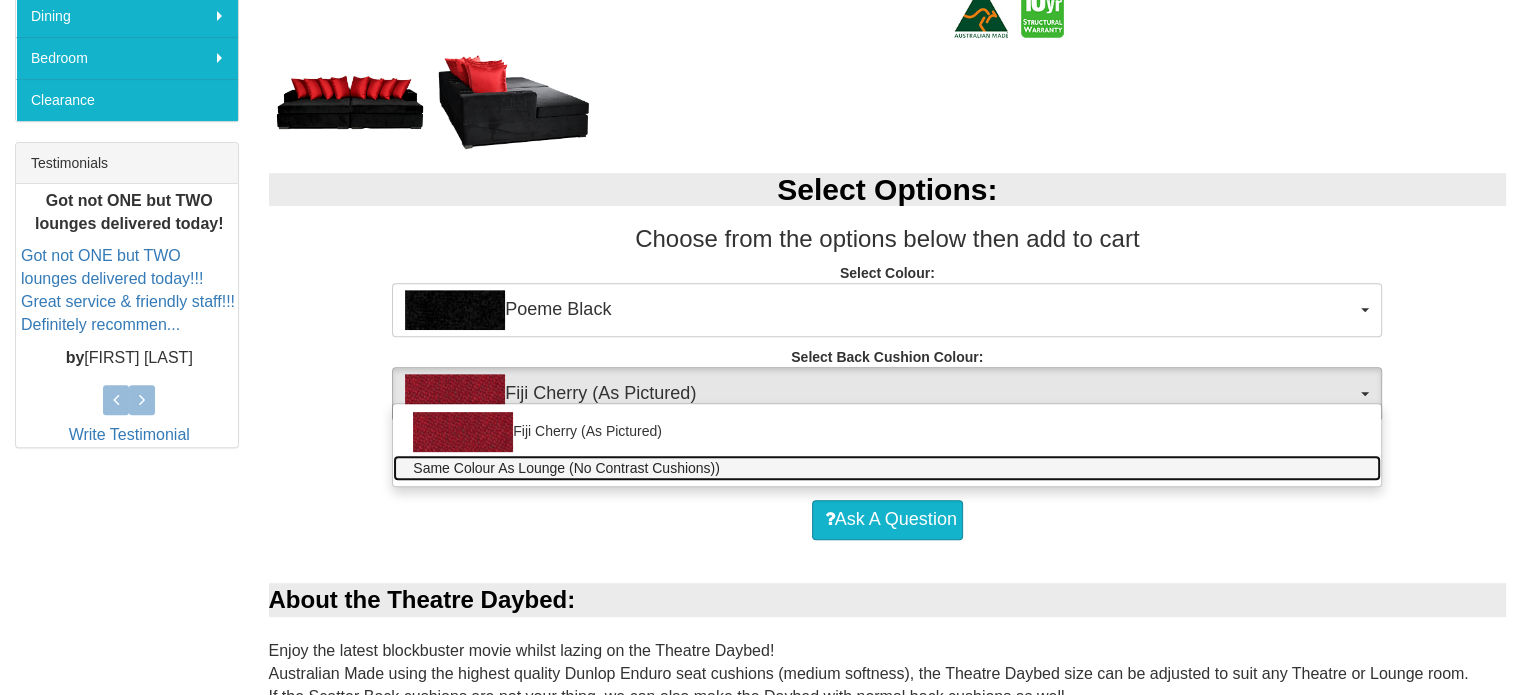 click on "Same Colour As Lounge (No Contrast Cushions))" at bounding box center (887, 468) 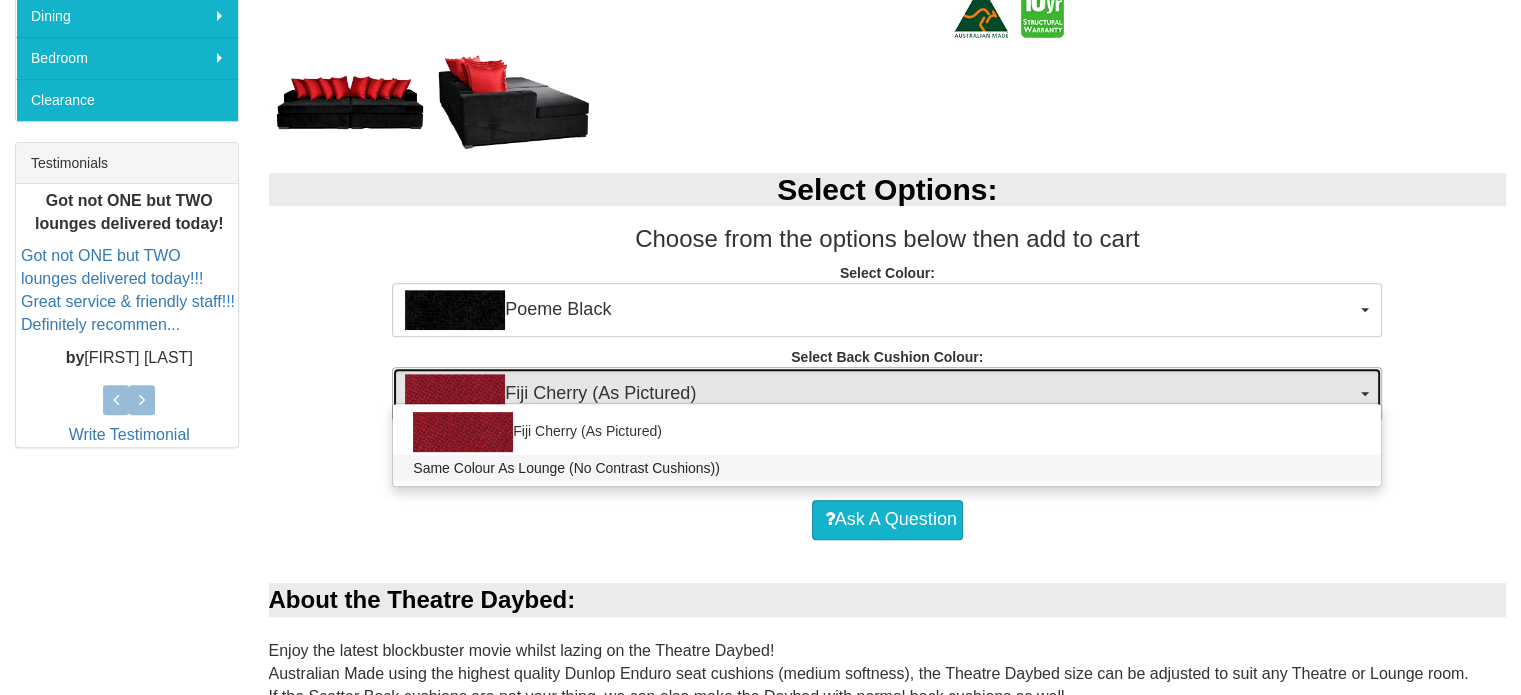 select on "1972" 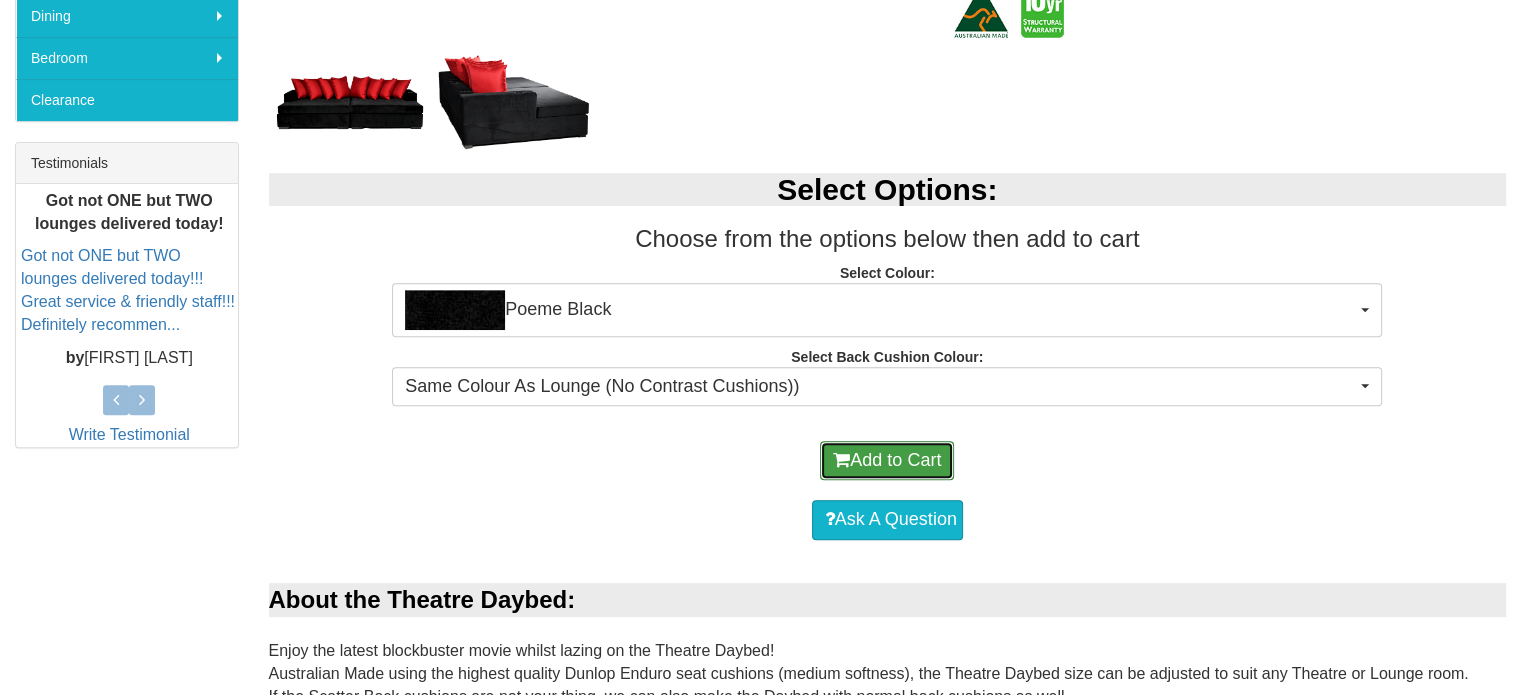 click on "Add to Cart" at bounding box center (887, 461) 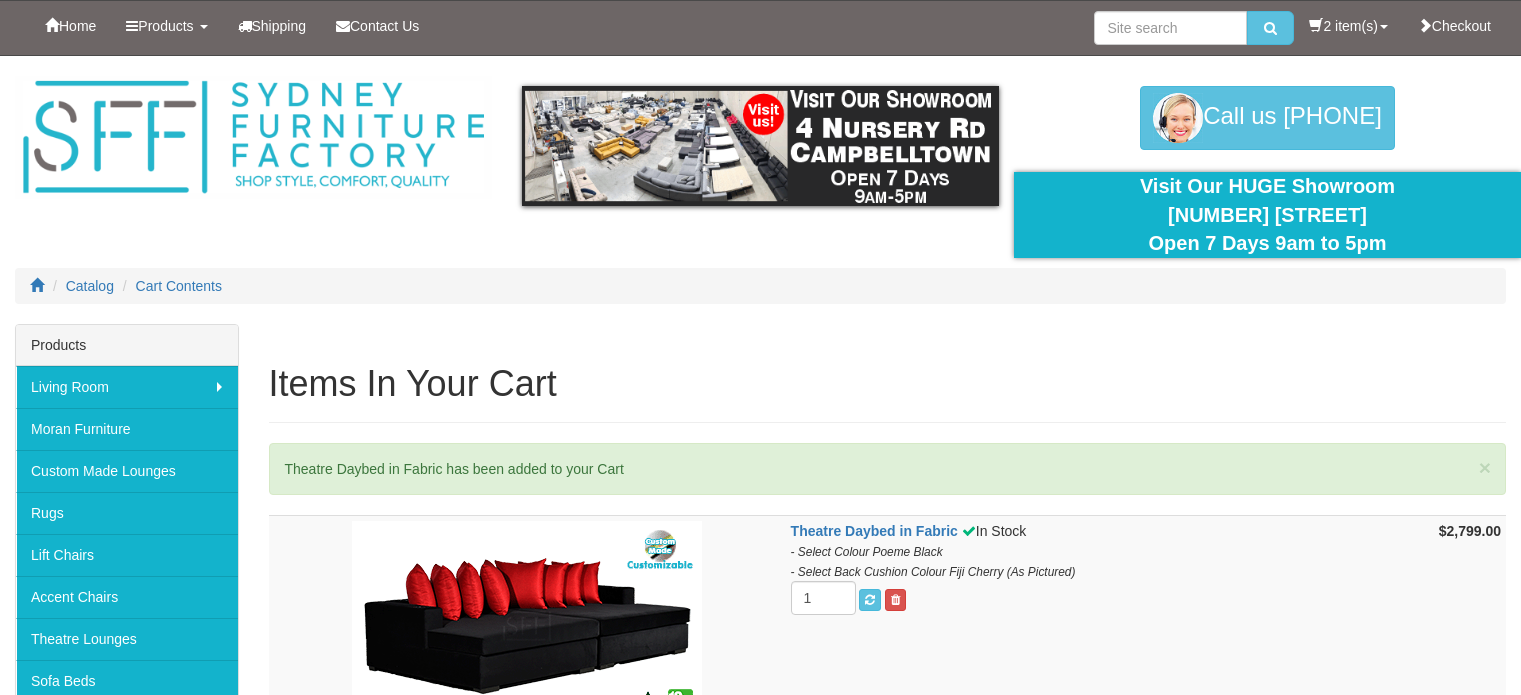 scroll, scrollTop: 0, scrollLeft: 0, axis: both 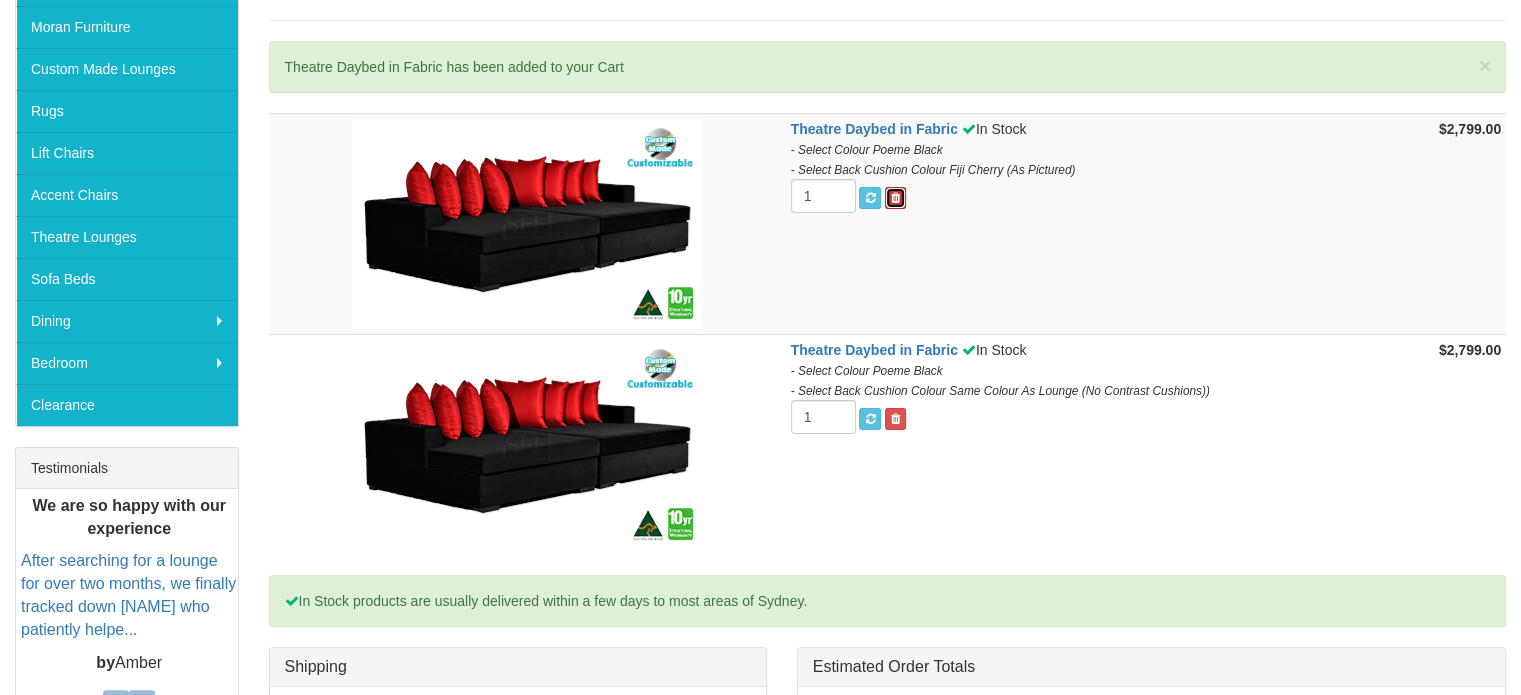 click at bounding box center (895, 198) 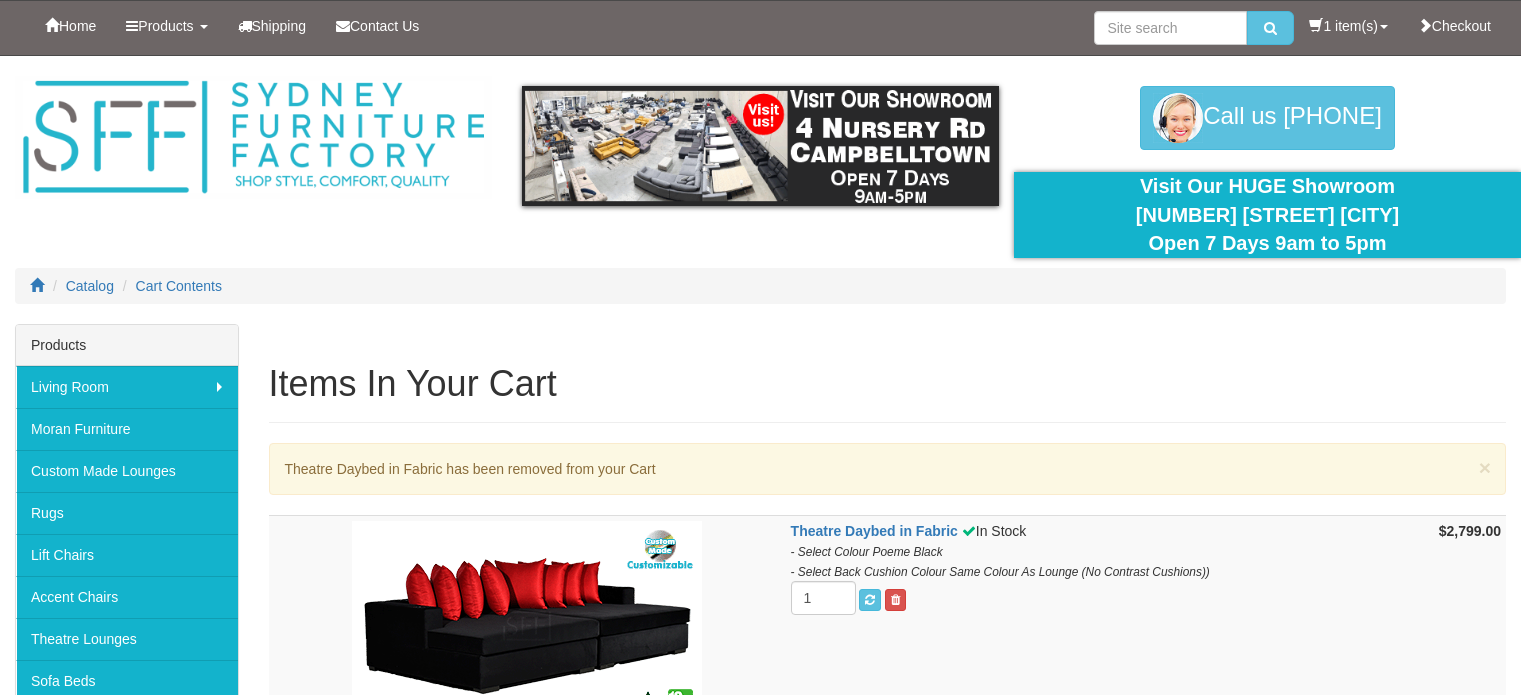 scroll, scrollTop: 0, scrollLeft: 0, axis: both 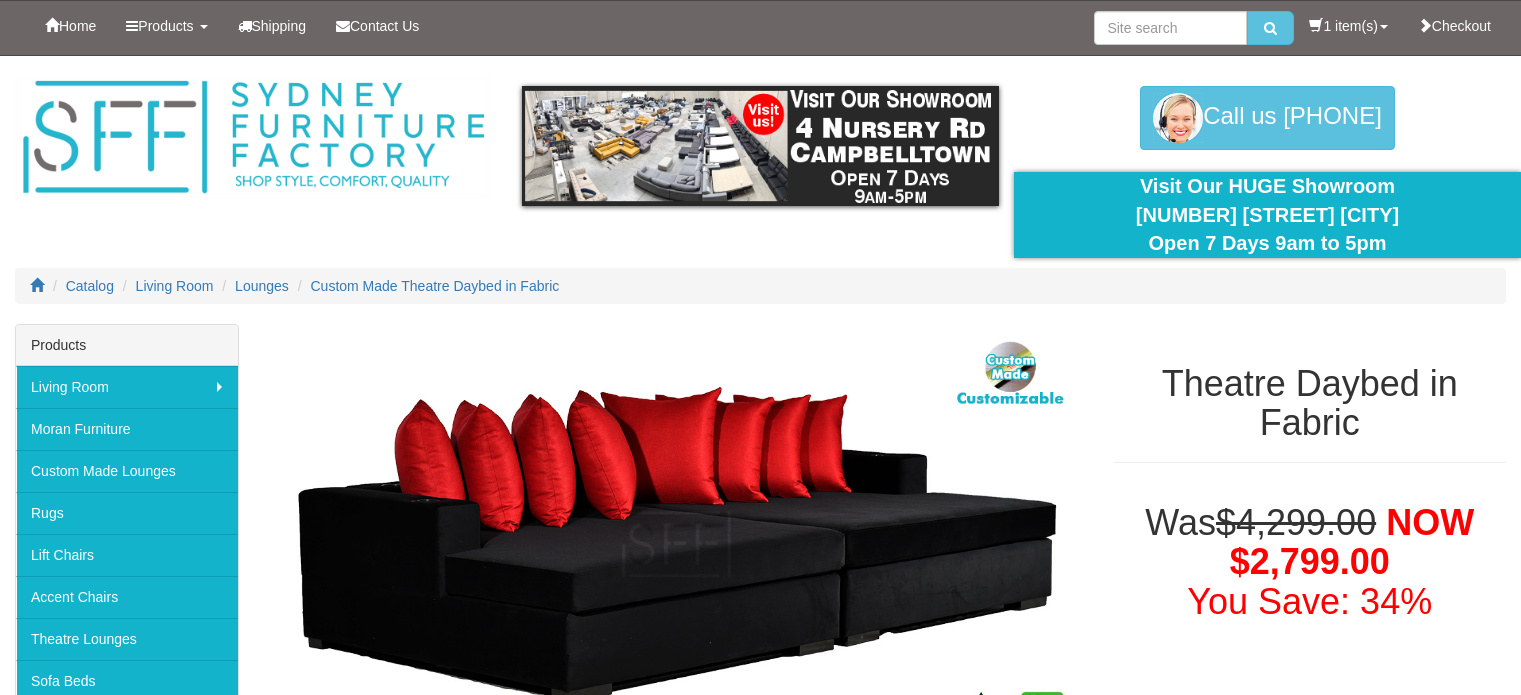 select on "1972" 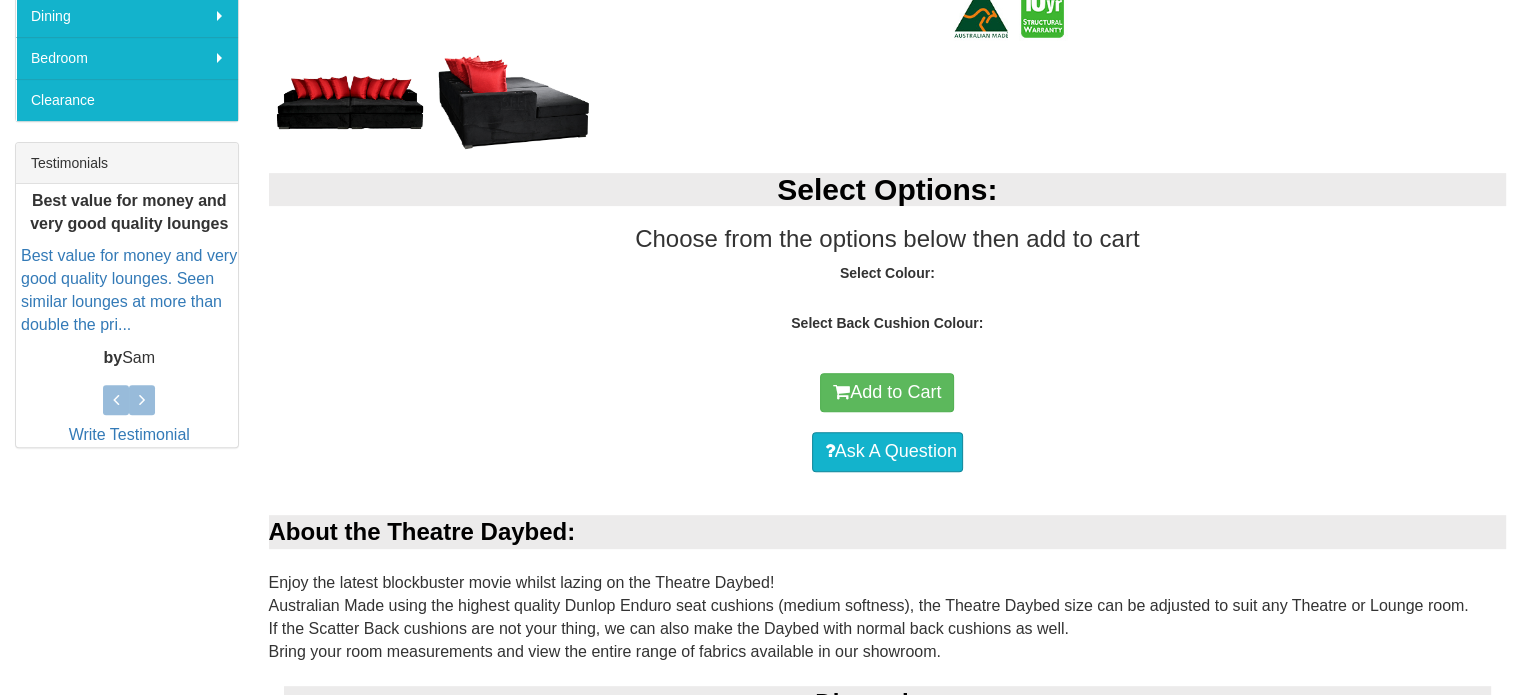 select on "1972" 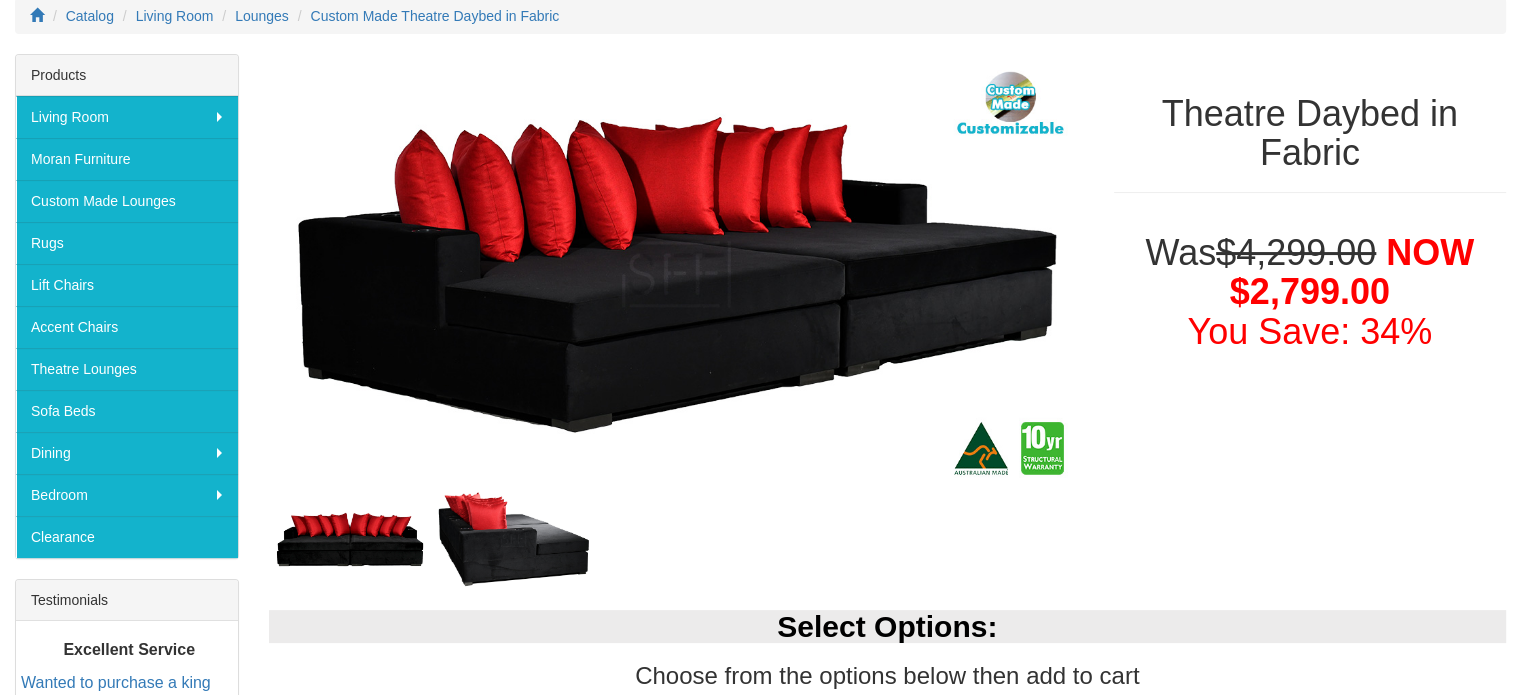 scroll, scrollTop: 362, scrollLeft: 0, axis: vertical 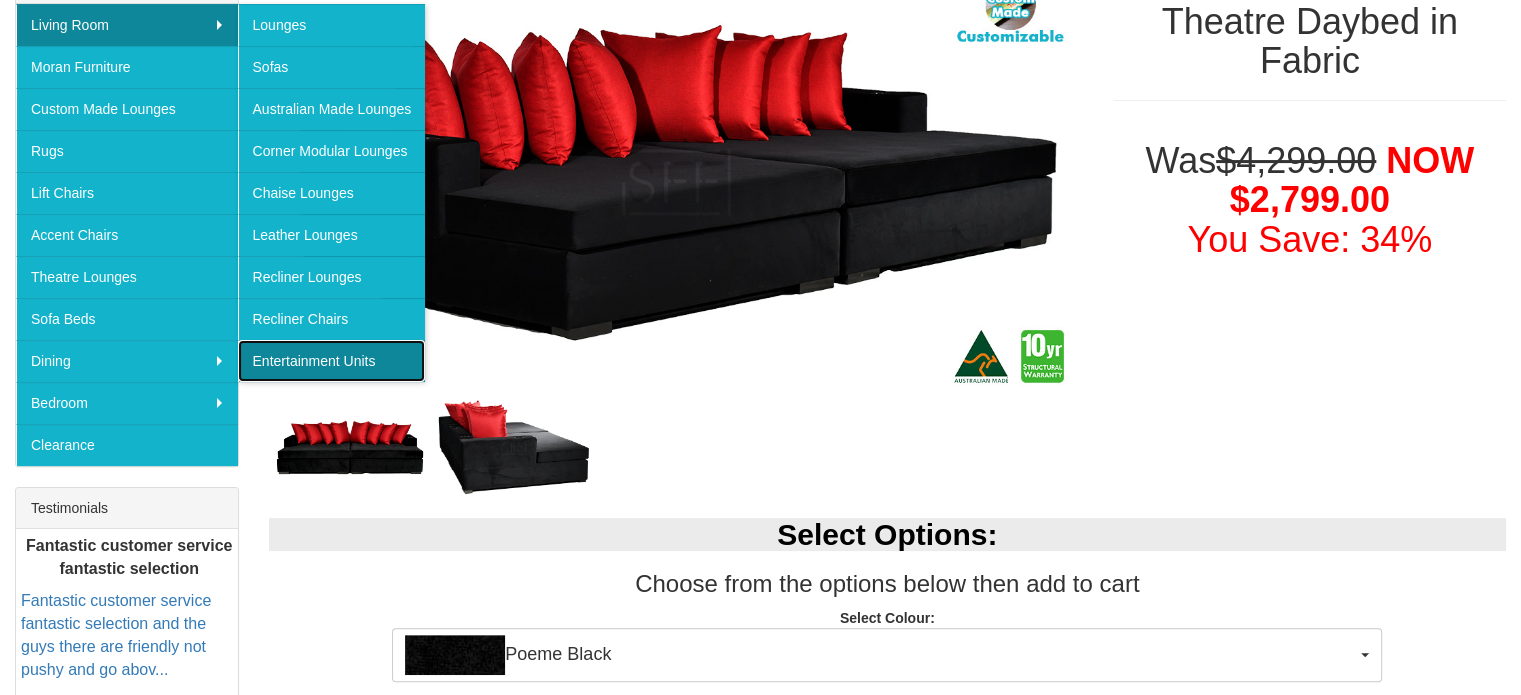 click on "Entertainment Units" at bounding box center (332, 361) 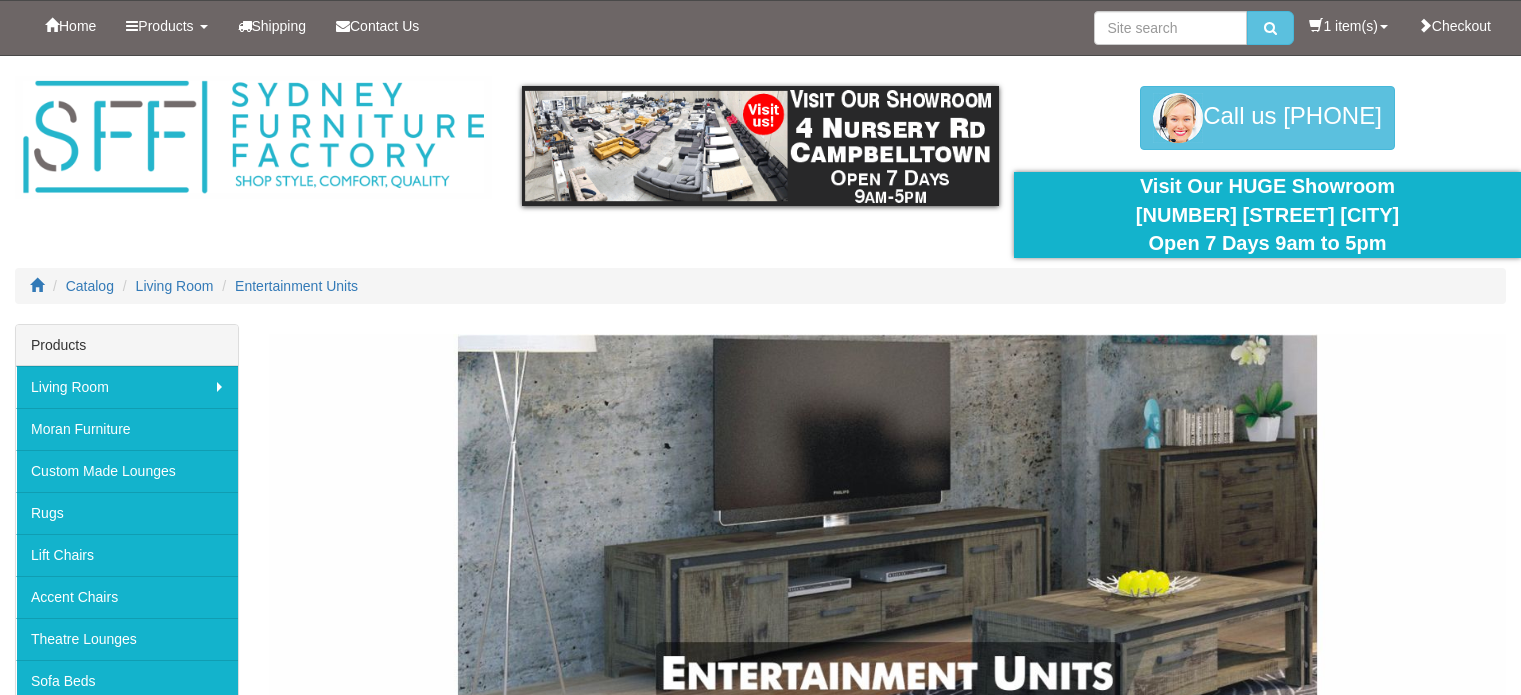 scroll, scrollTop: 0, scrollLeft: 0, axis: both 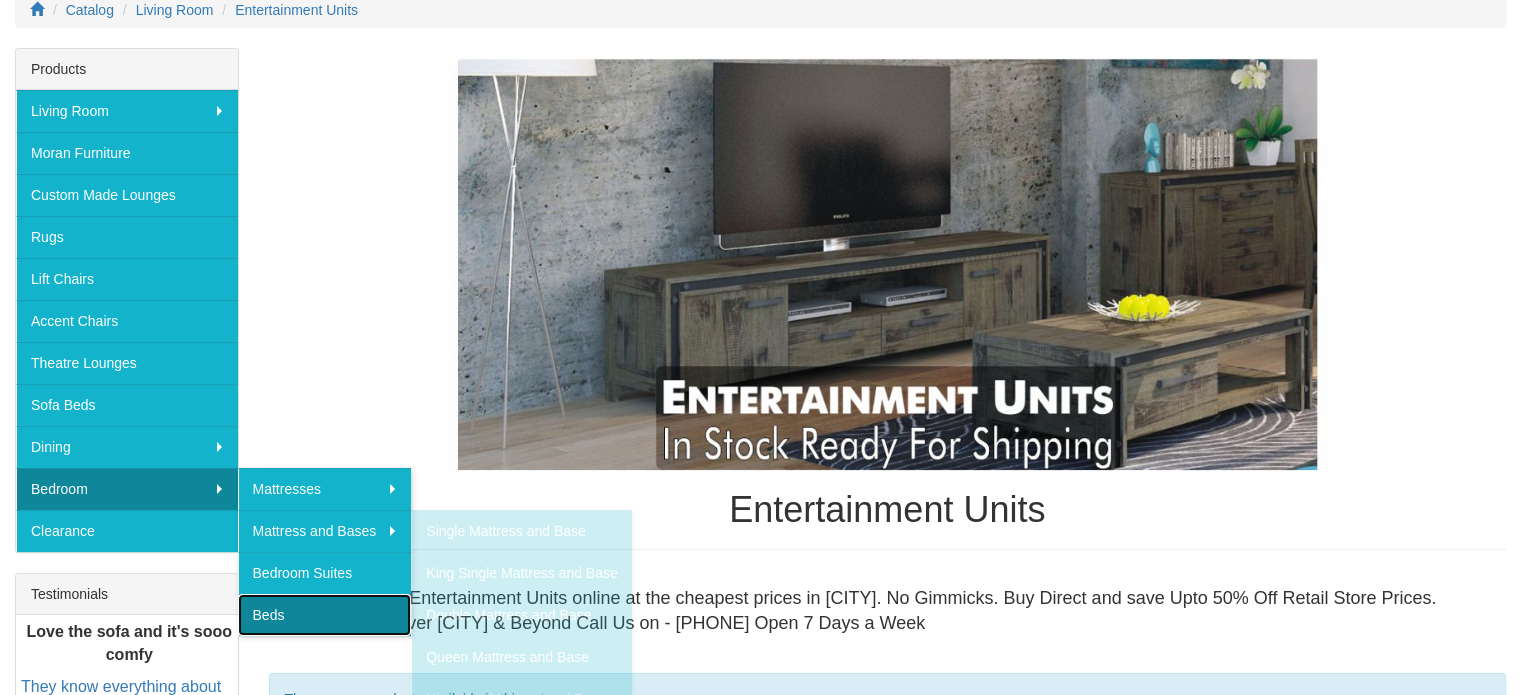 click on "Beds" at bounding box center [325, 615] 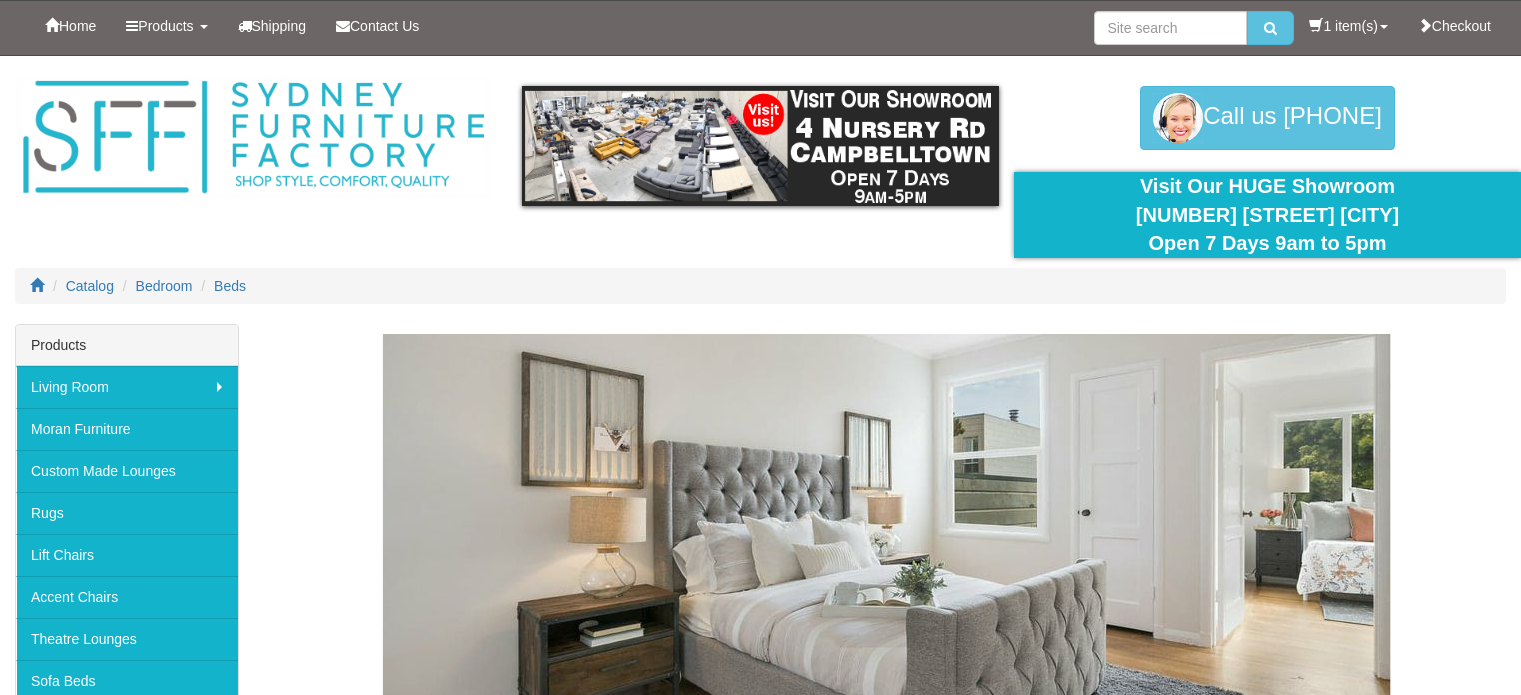 scroll, scrollTop: 0, scrollLeft: 0, axis: both 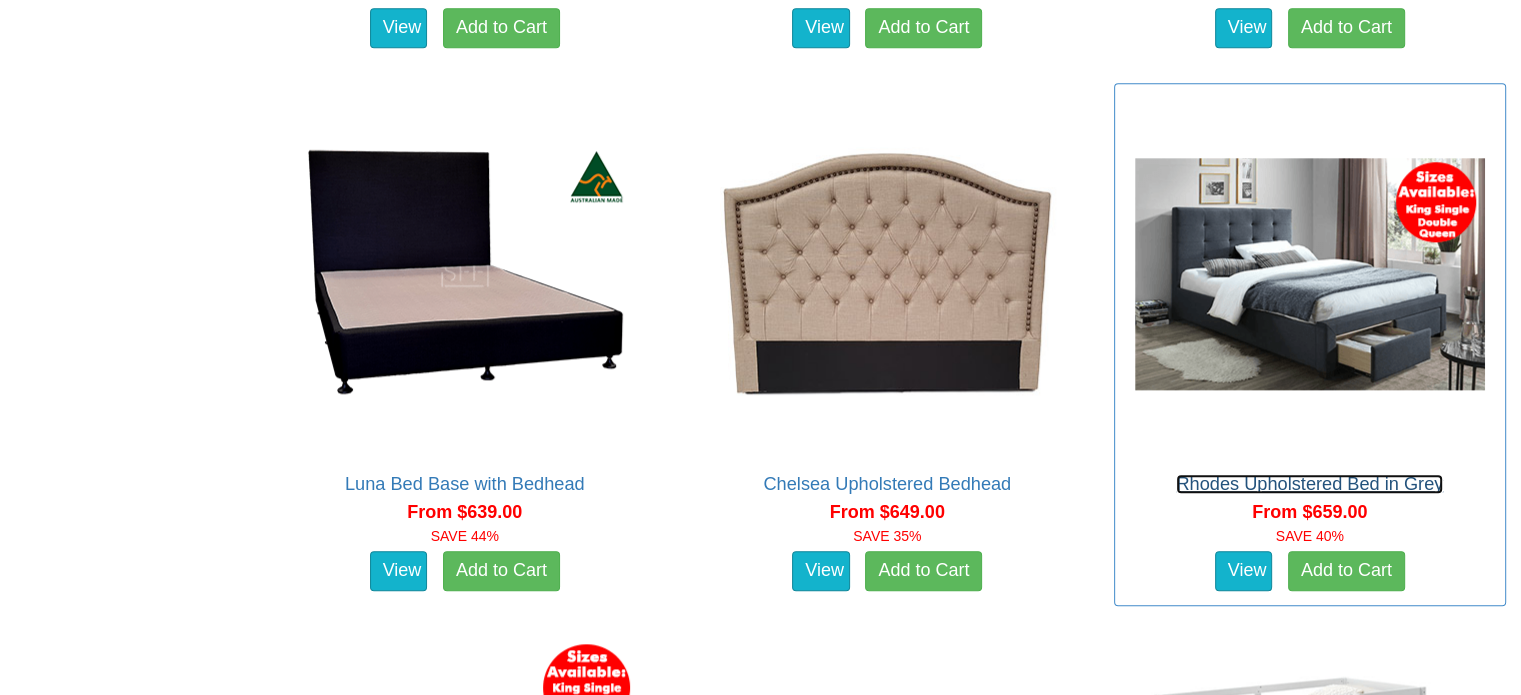 click on "Rhodes Upholstered Bed in Grey" at bounding box center (1309, 484) 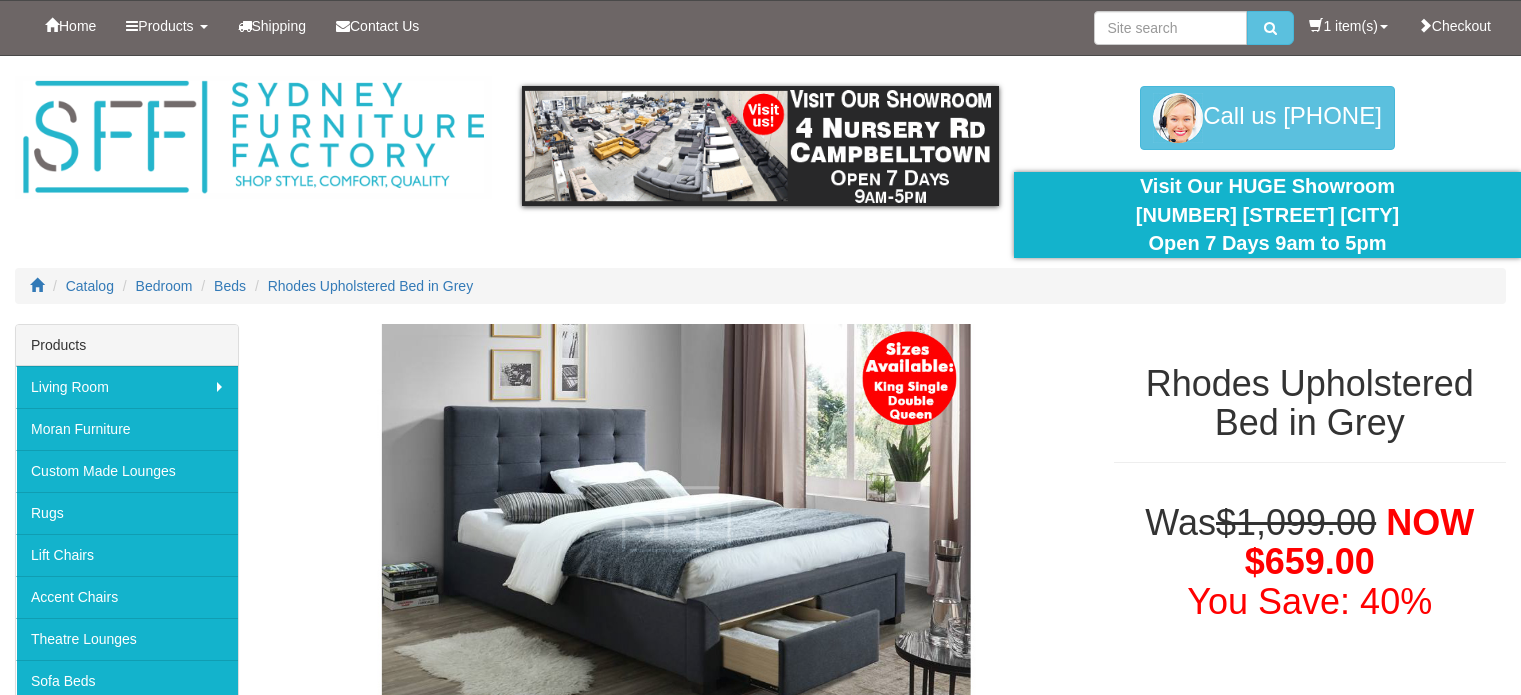 scroll, scrollTop: 0, scrollLeft: 0, axis: both 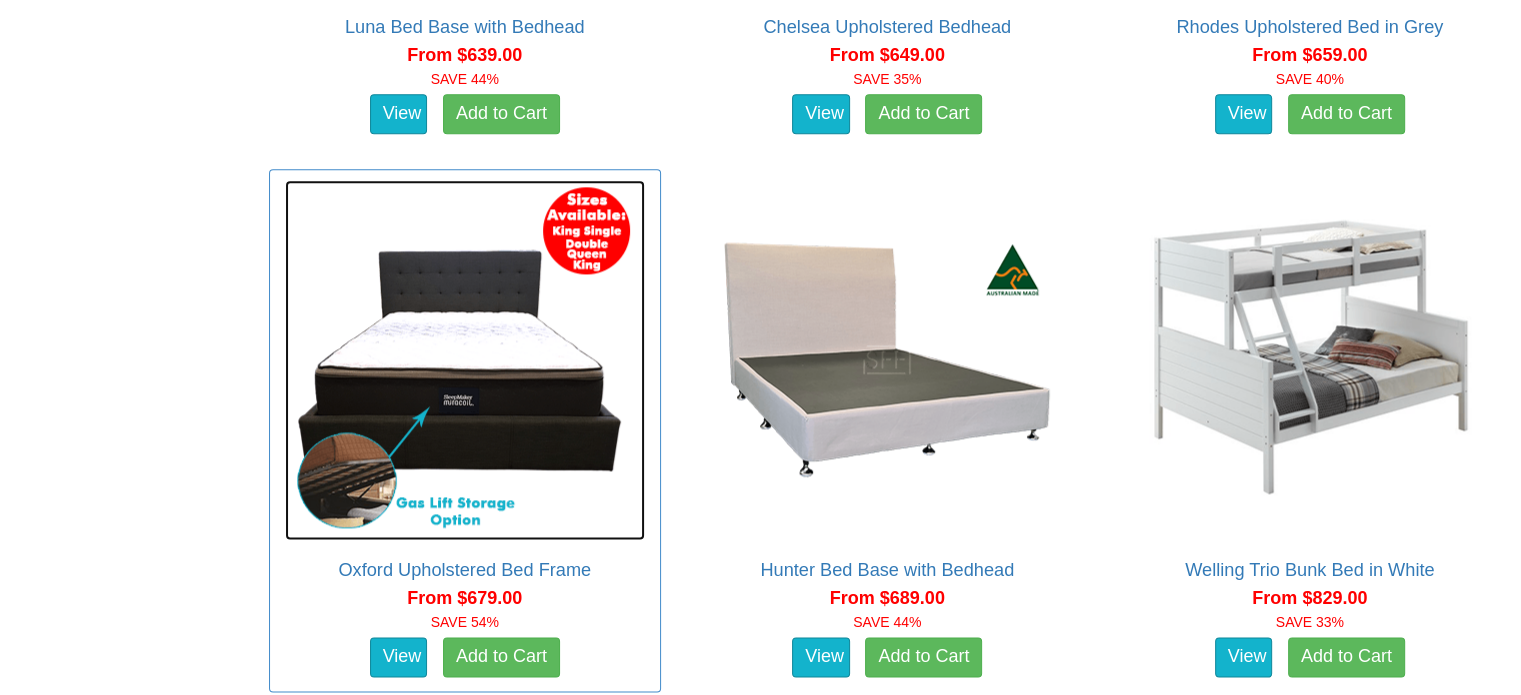 click at bounding box center [465, 360] 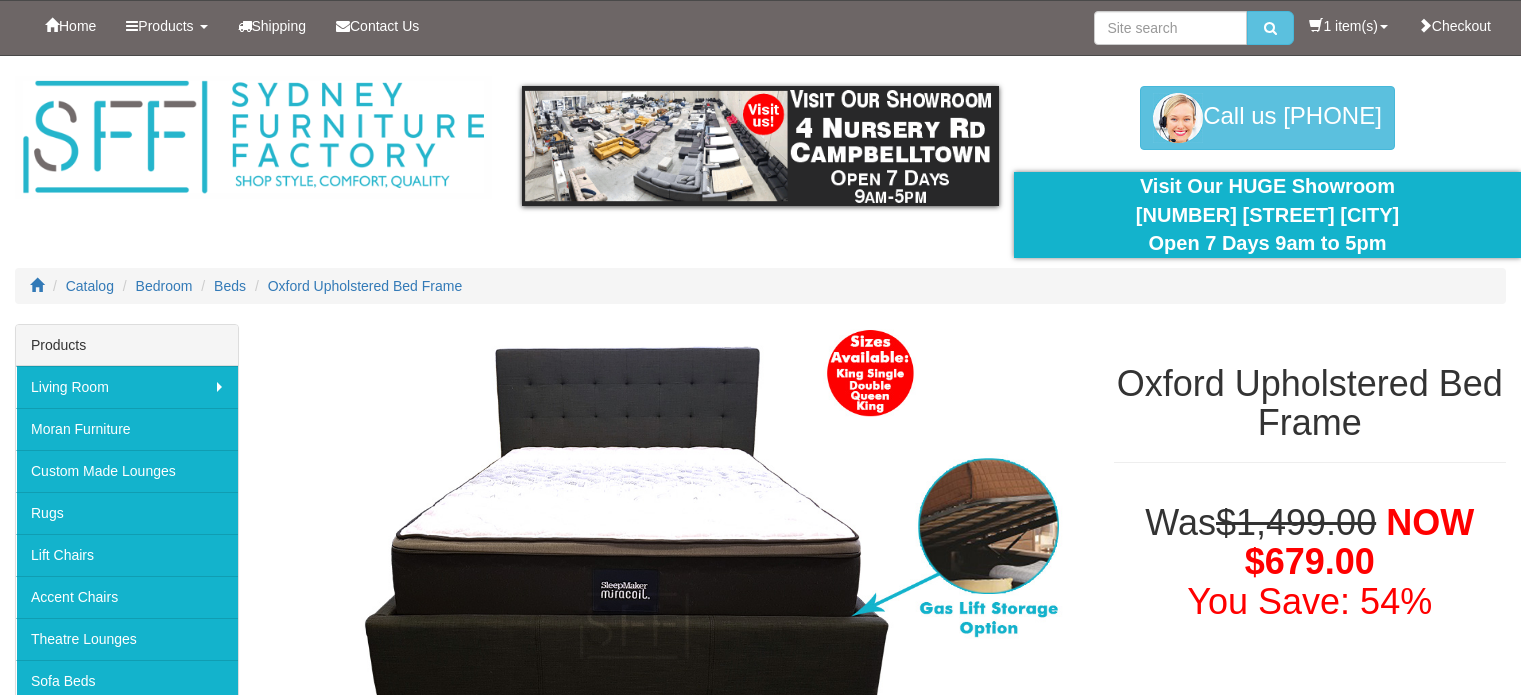 scroll, scrollTop: 0, scrollLeft: 0, axis: both 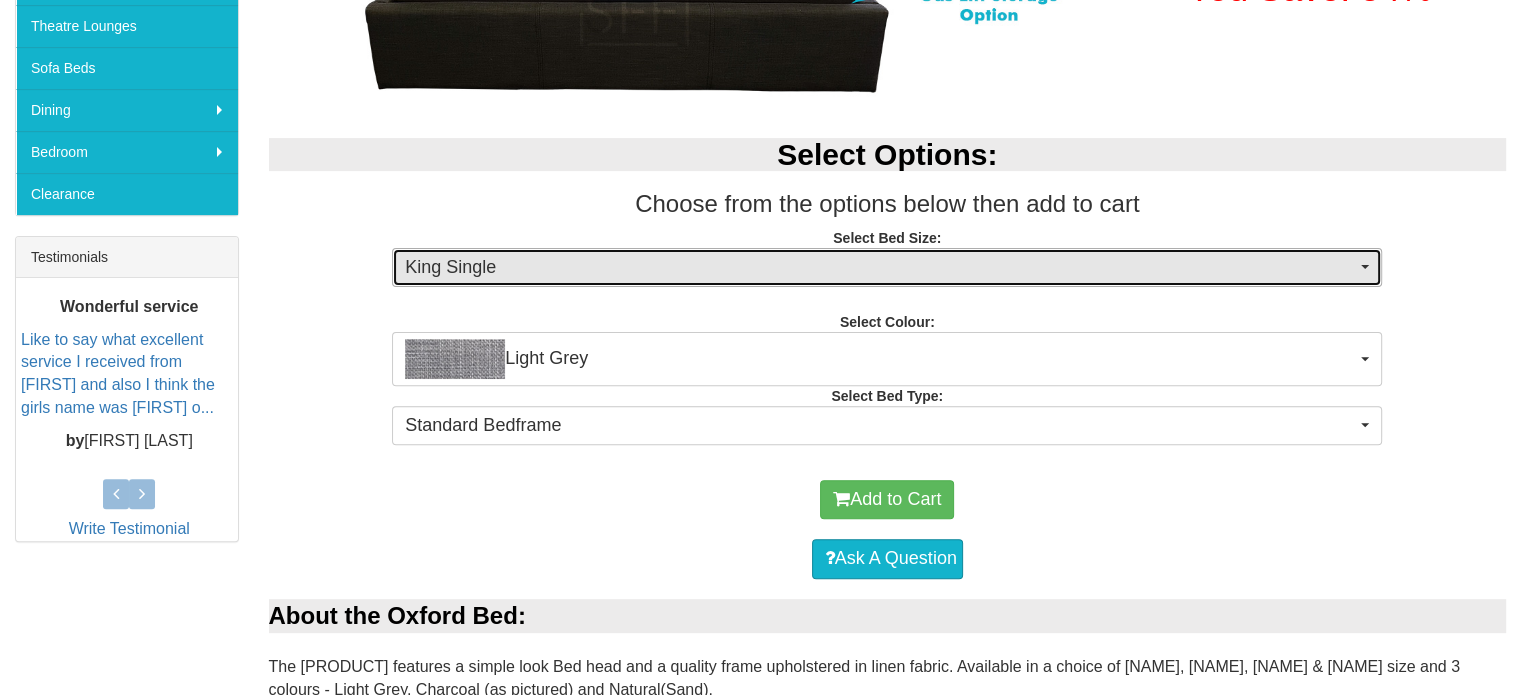 click on "King Single" at bounding box center [880, 268] 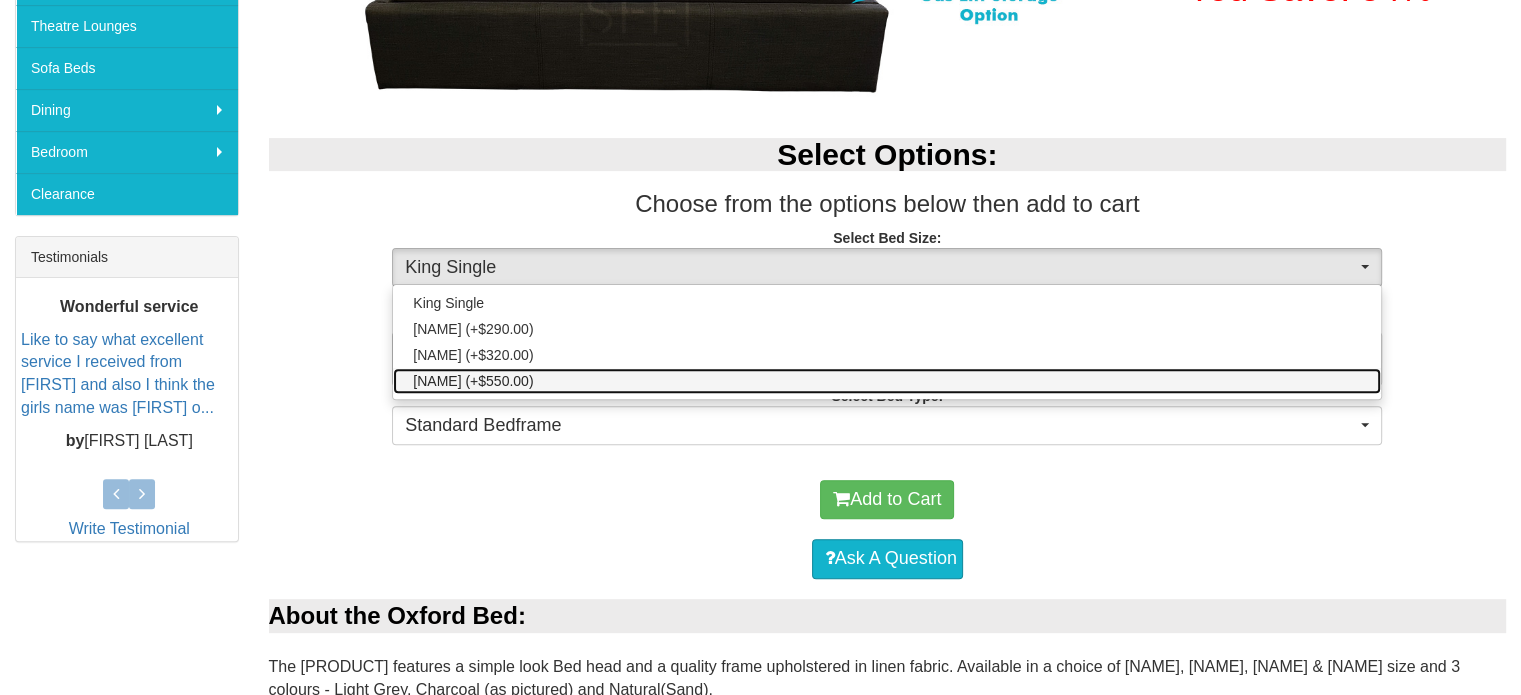 click on "King (+$550.00)" at bounding box center (887, 381) 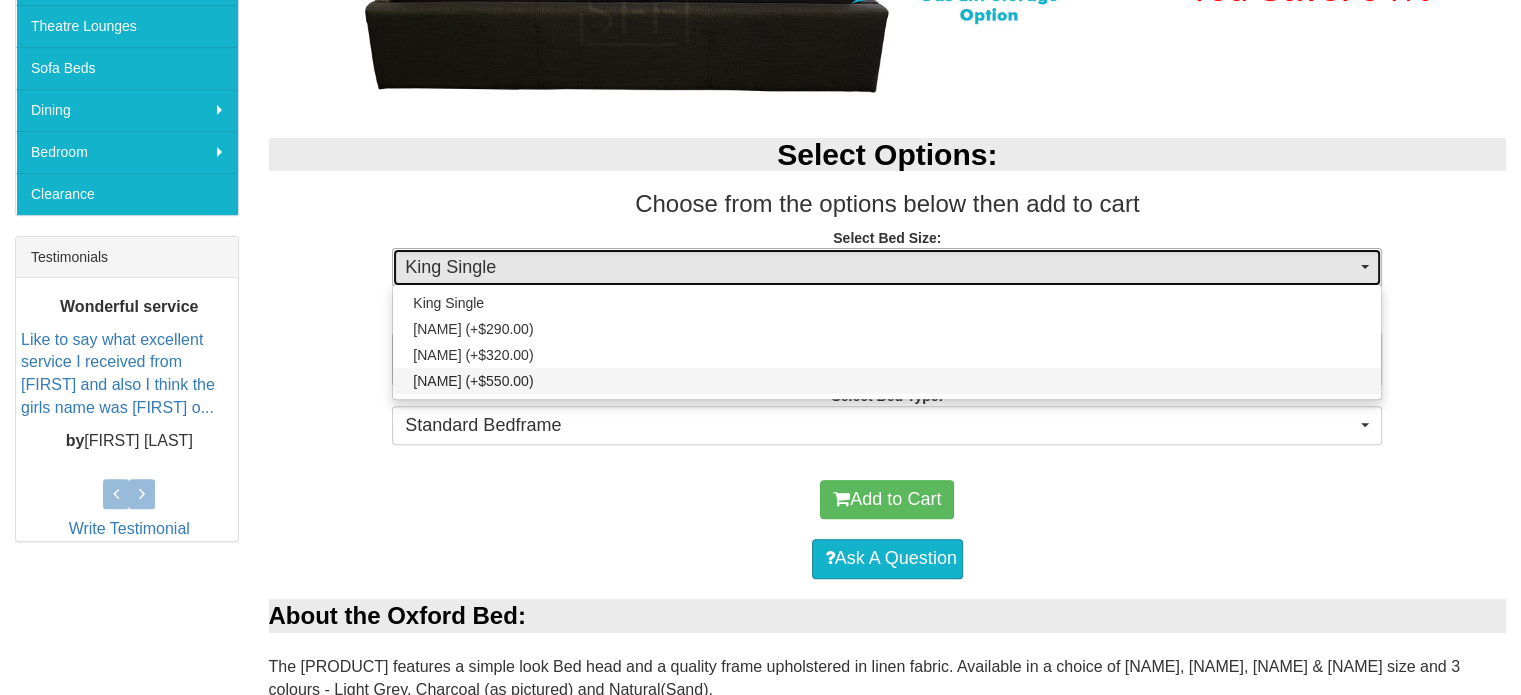 select on "1483" 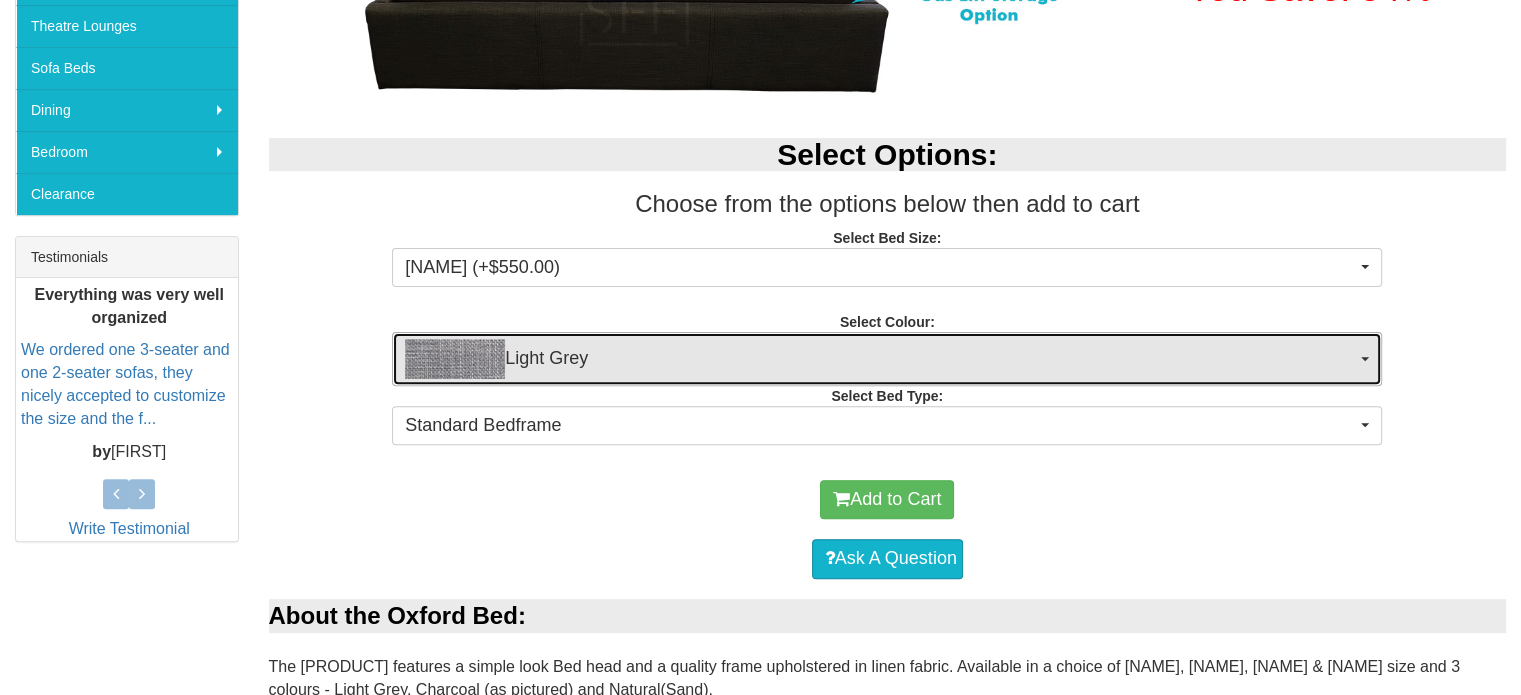 click on "Light Grey" at bounding box center [880, 359] 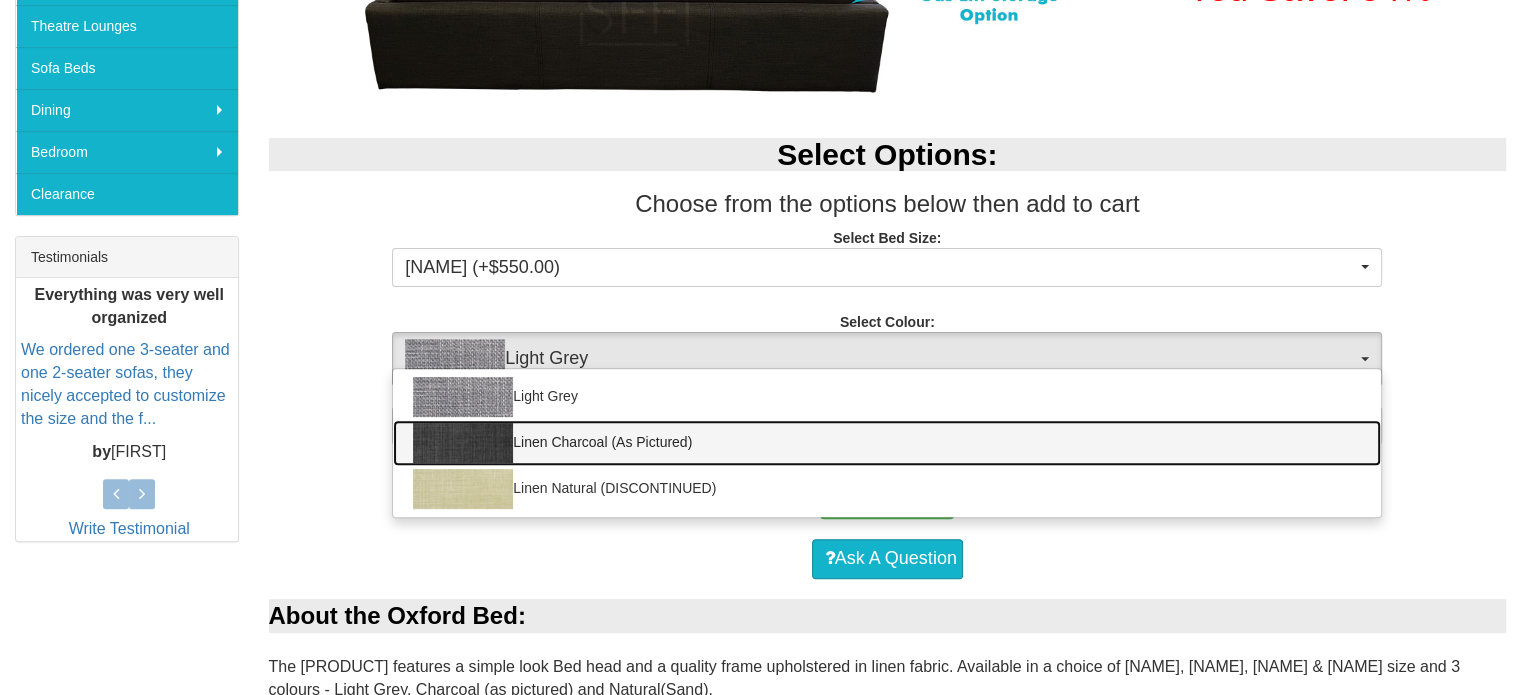click on "Linen Charcoal (As Pictured)" at bounding box center (887, 443) 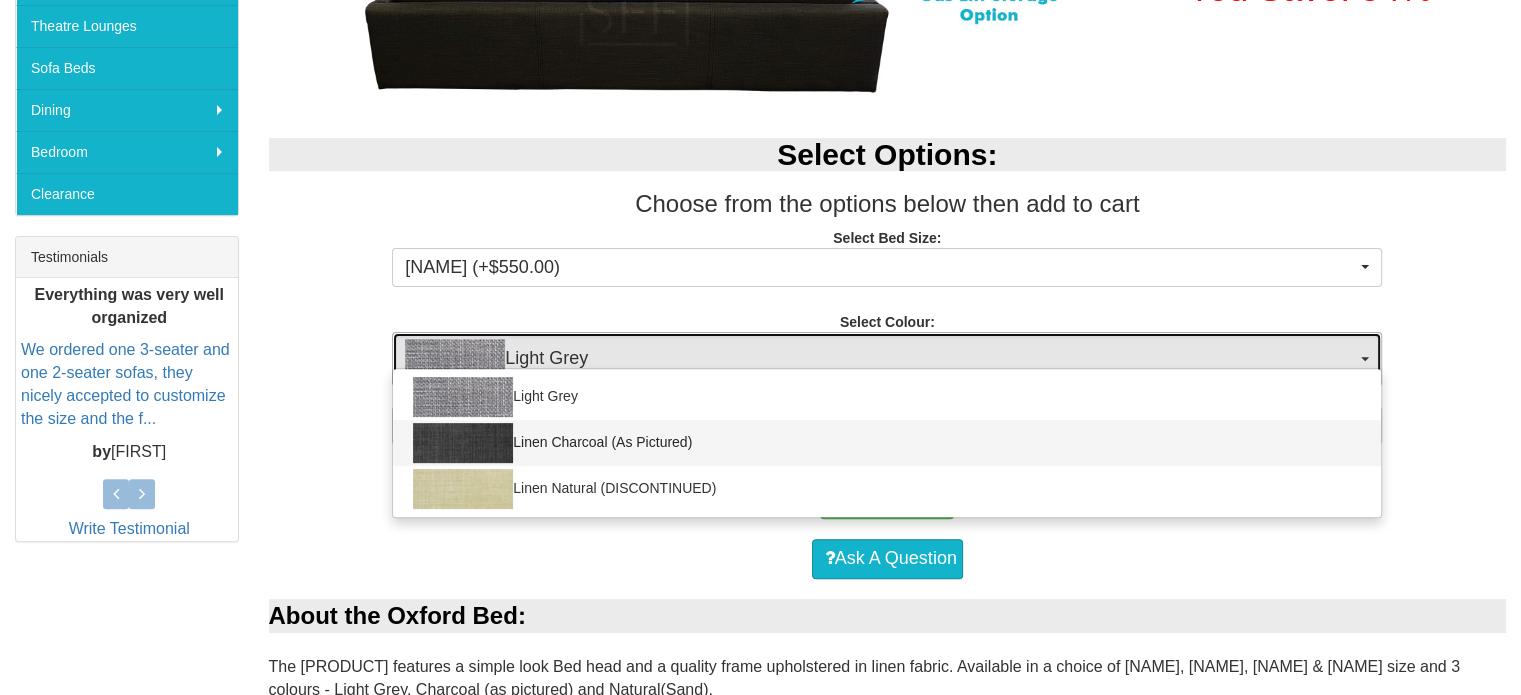 select on "1472" 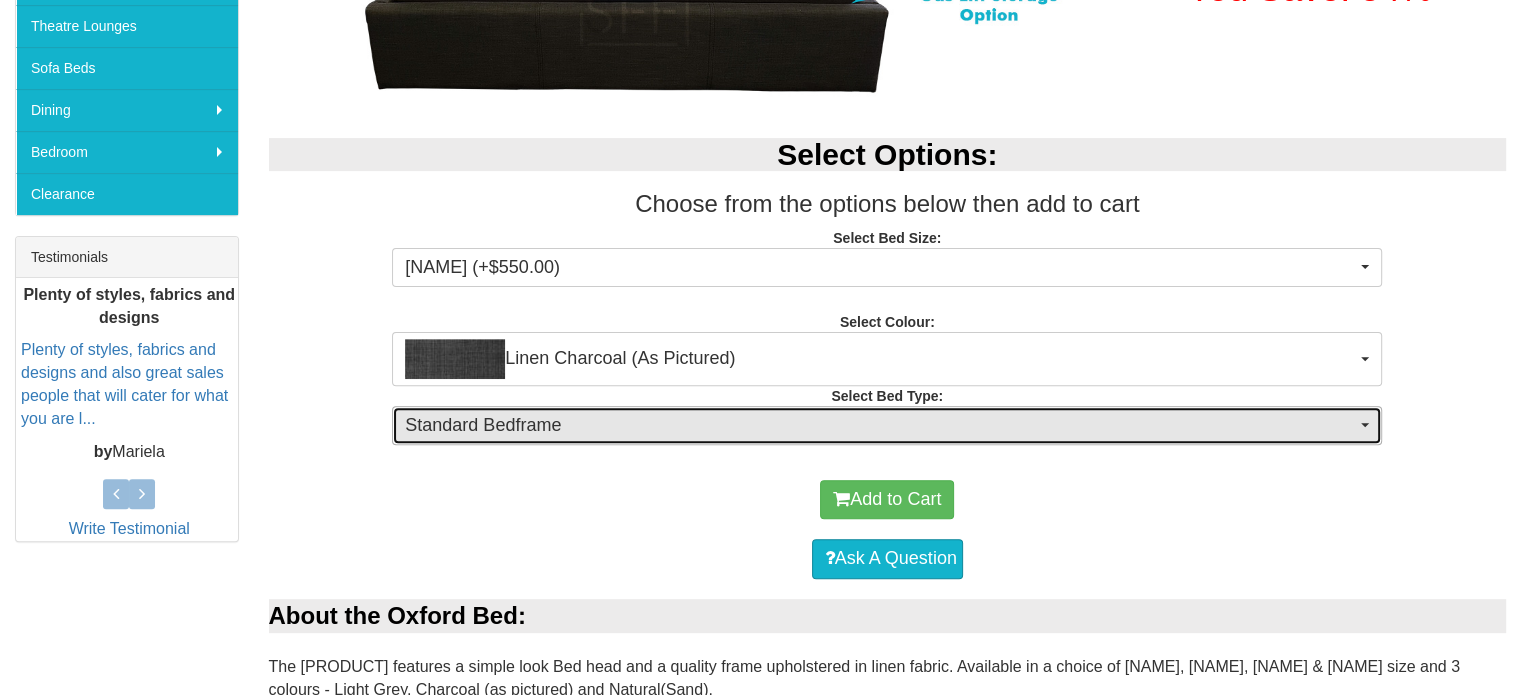 click on "Standard Bedframe" at bounding box center [880, 426] 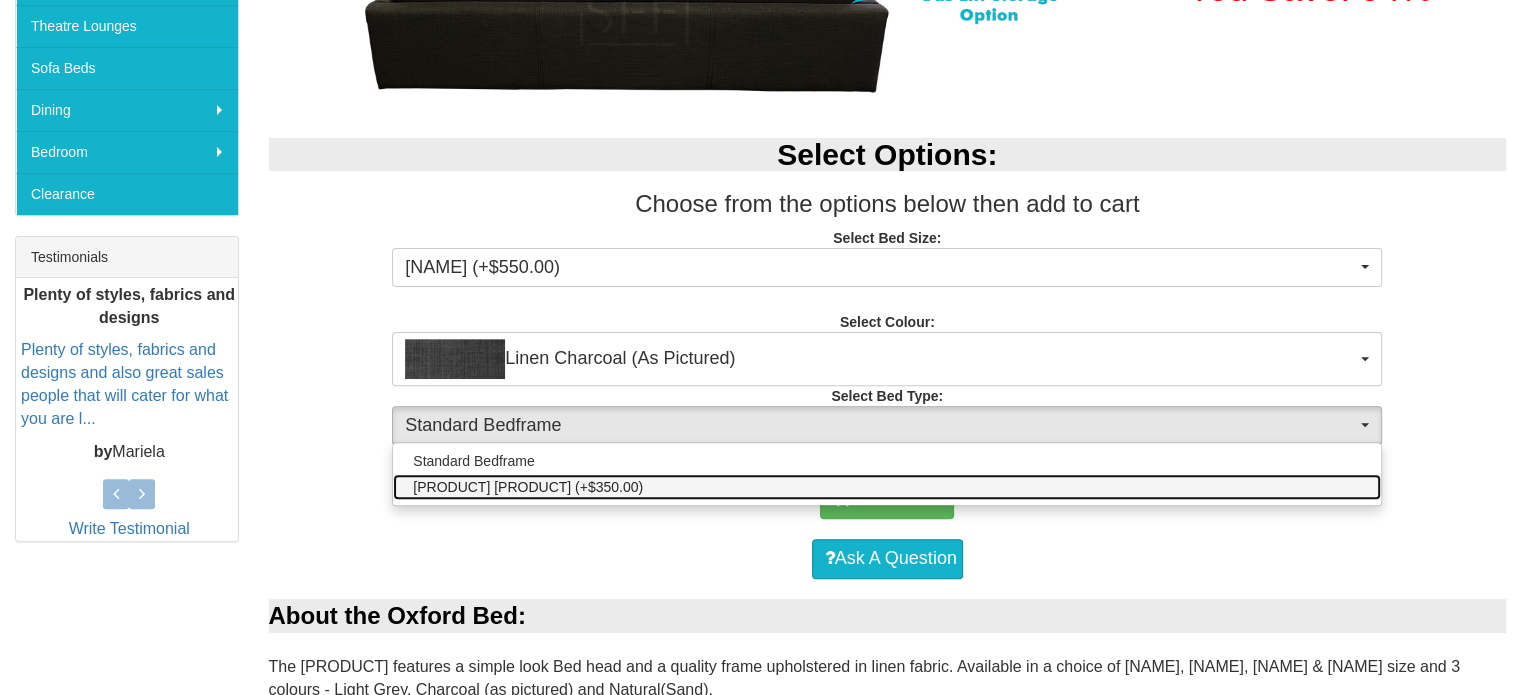 click on "Gas Lift Storage Bedframe (+$350.00)" at bounding box center [887, 487] 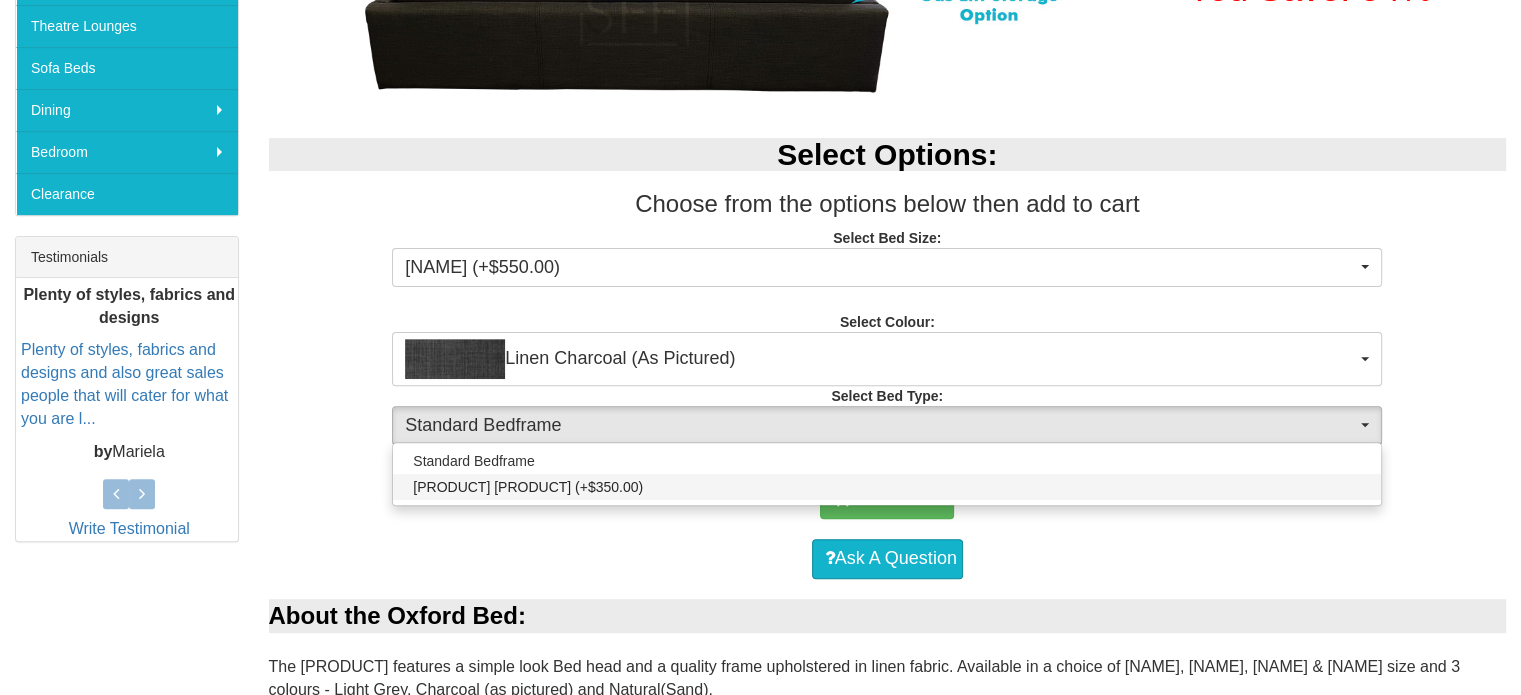 select on "1491" 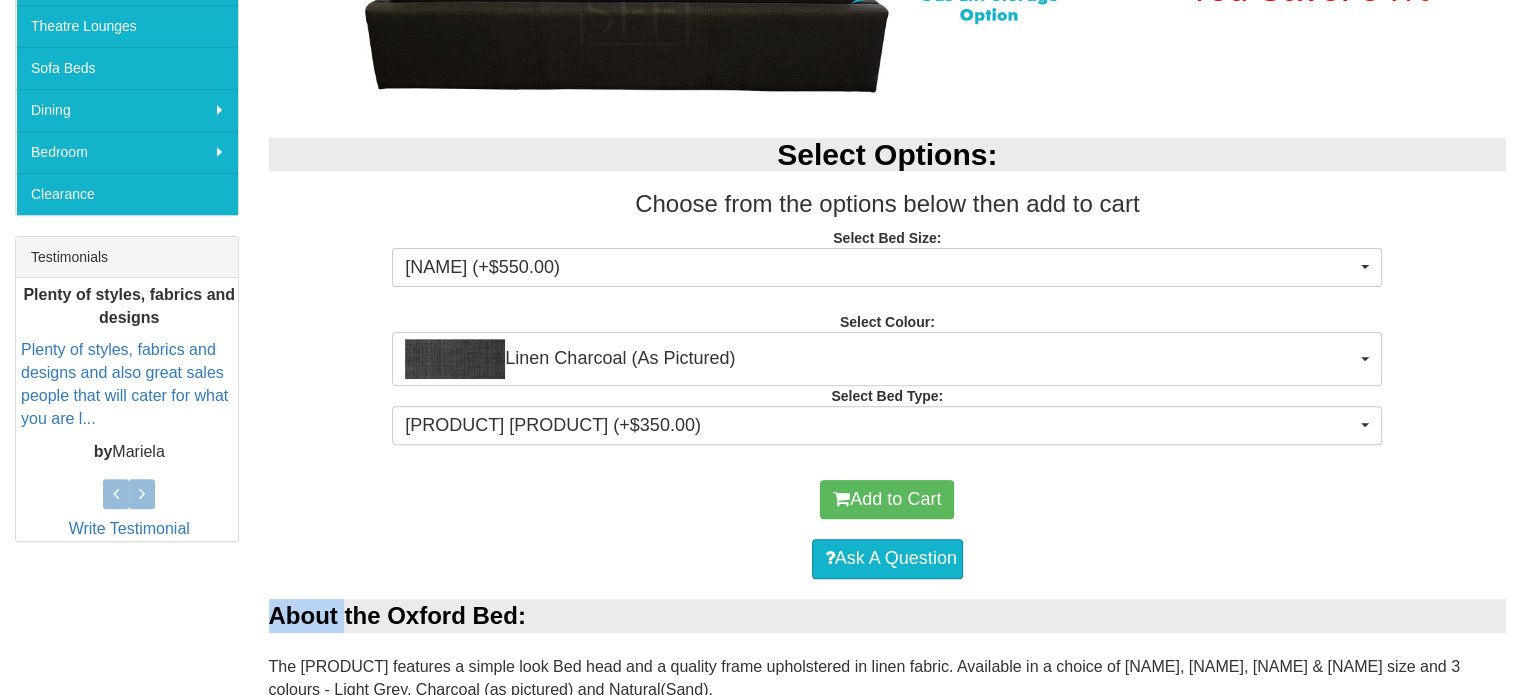 click on "Add to Cart" at bounding box center (888, 500) 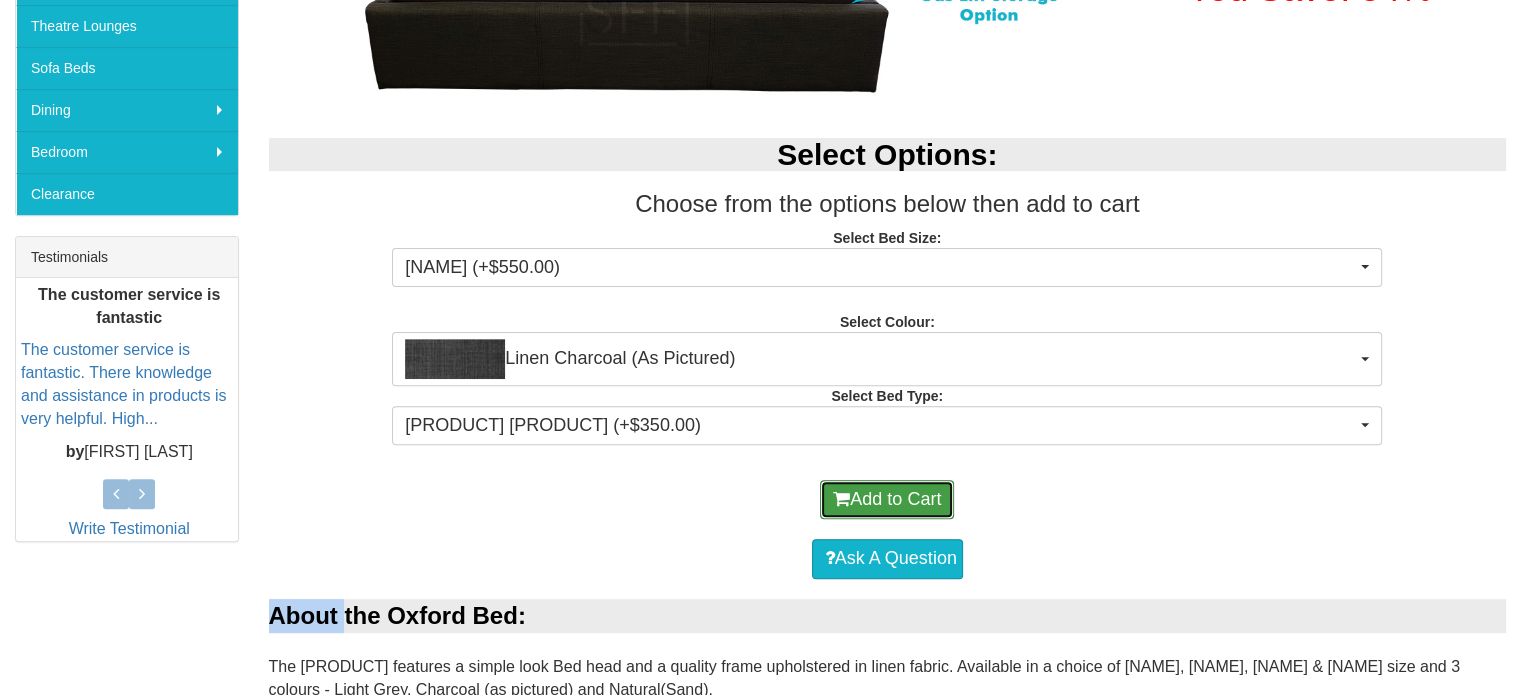 click on "Add to Cart" at bounding box center (887, 500) 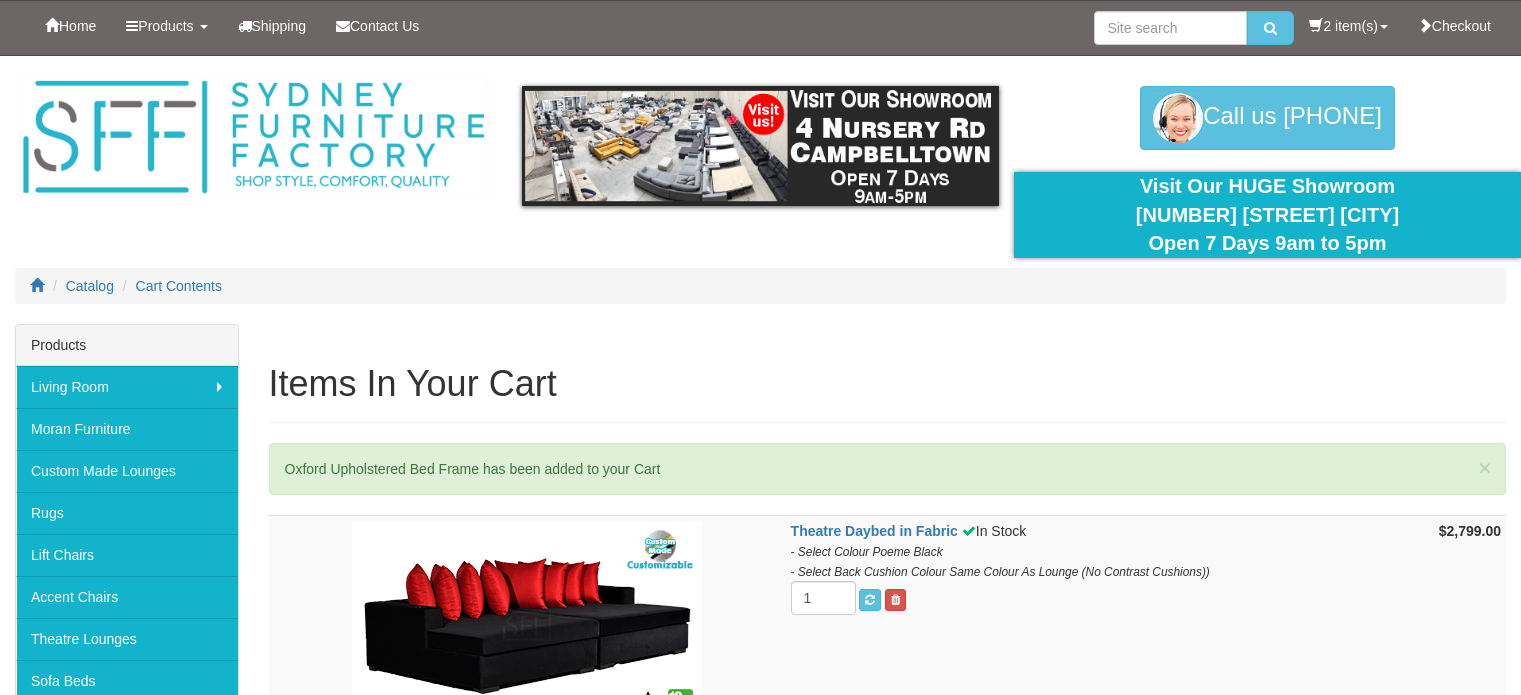 scroll, scrollTop: 0, scrollLeft: 0, axis: both 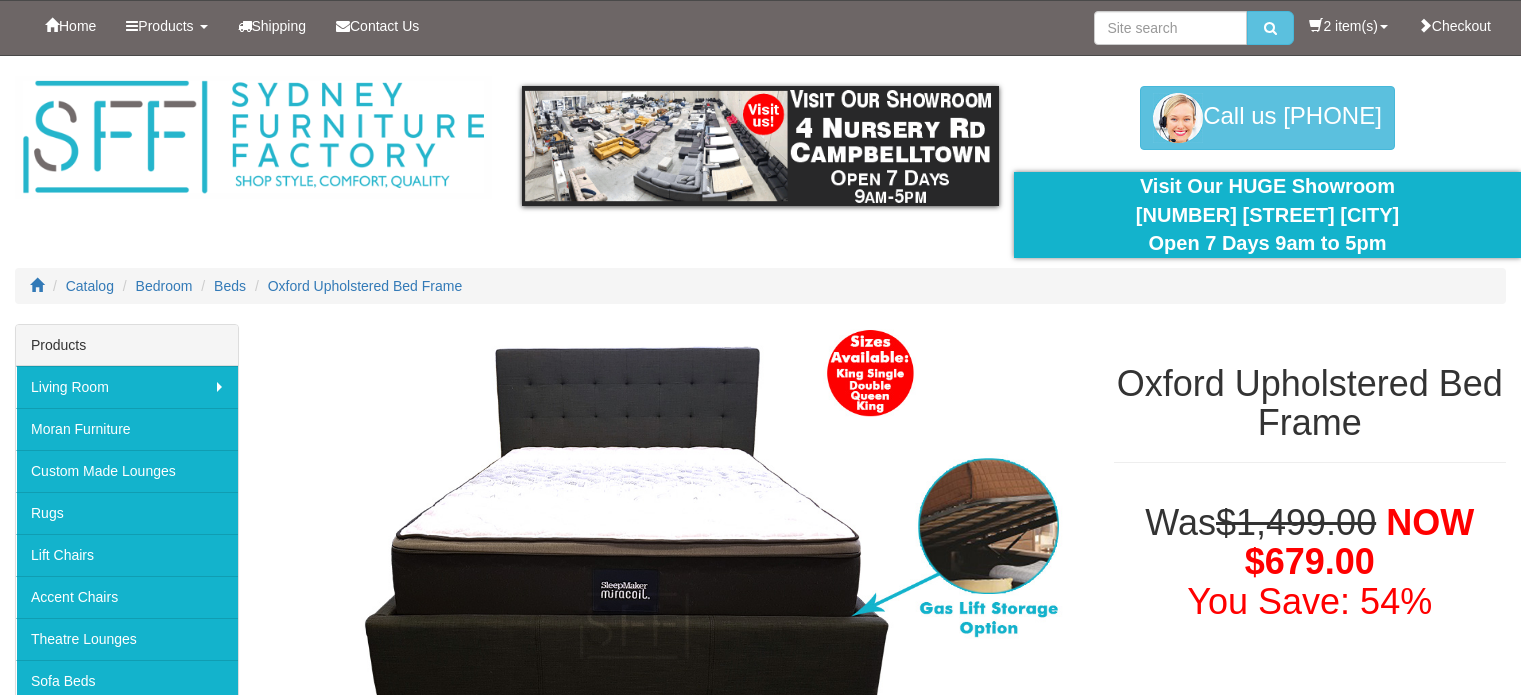 select on "1483" 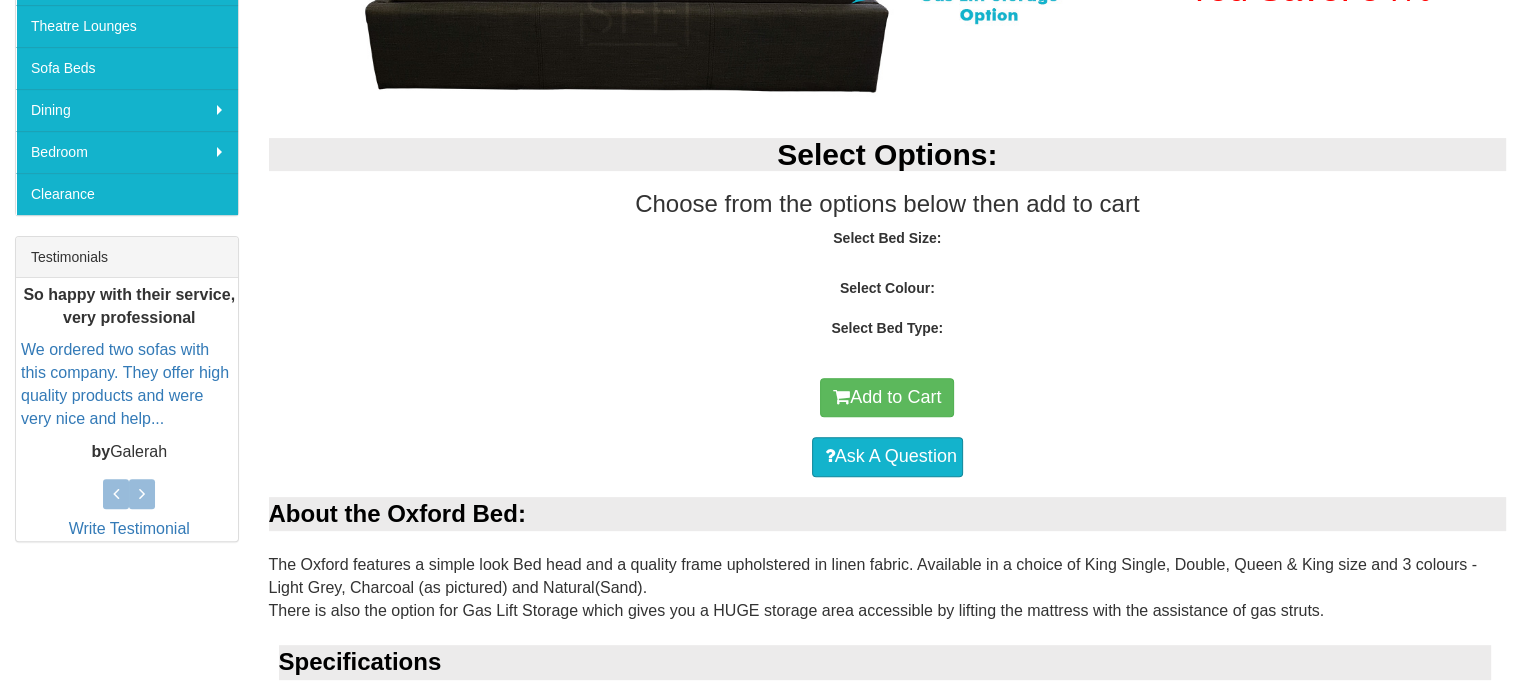 select on "1472" 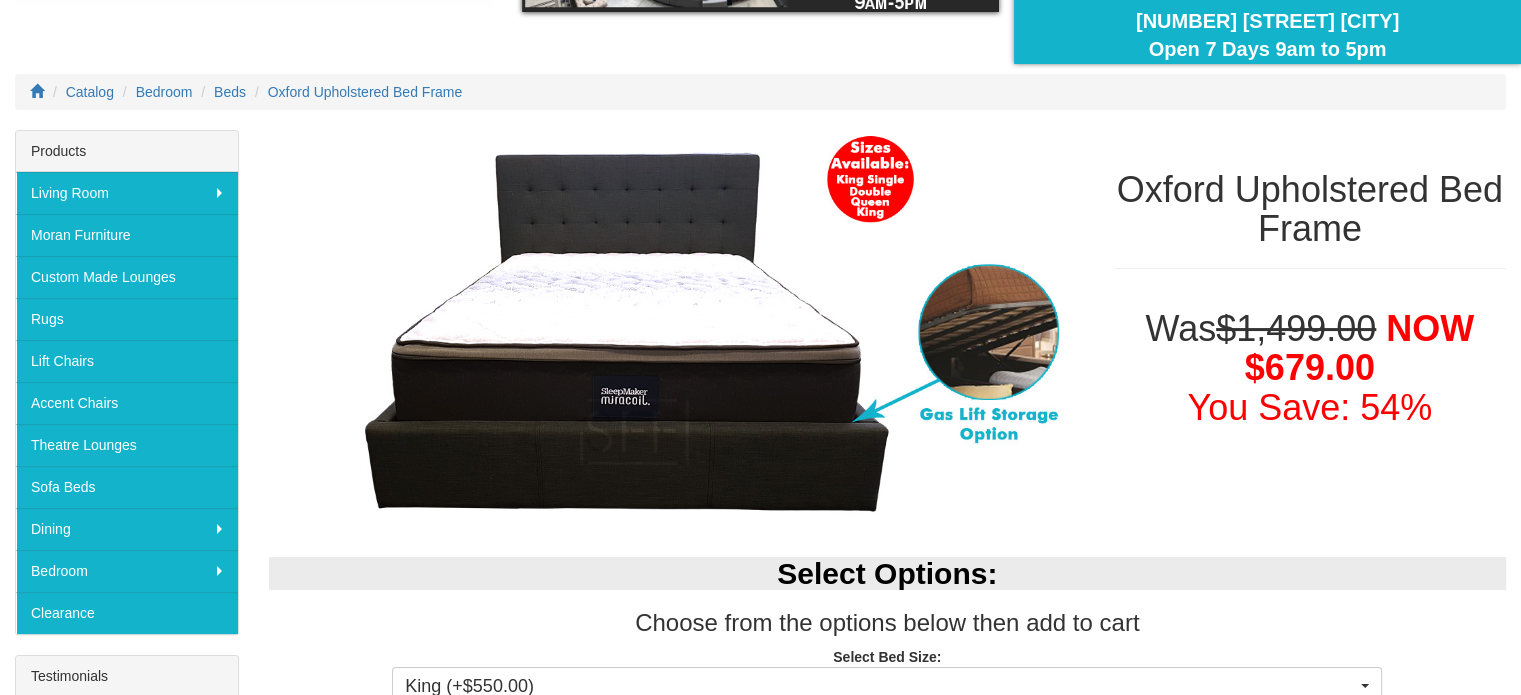 scroll, scrollTop: 178, scrollLeft: 0, axis: vertical 